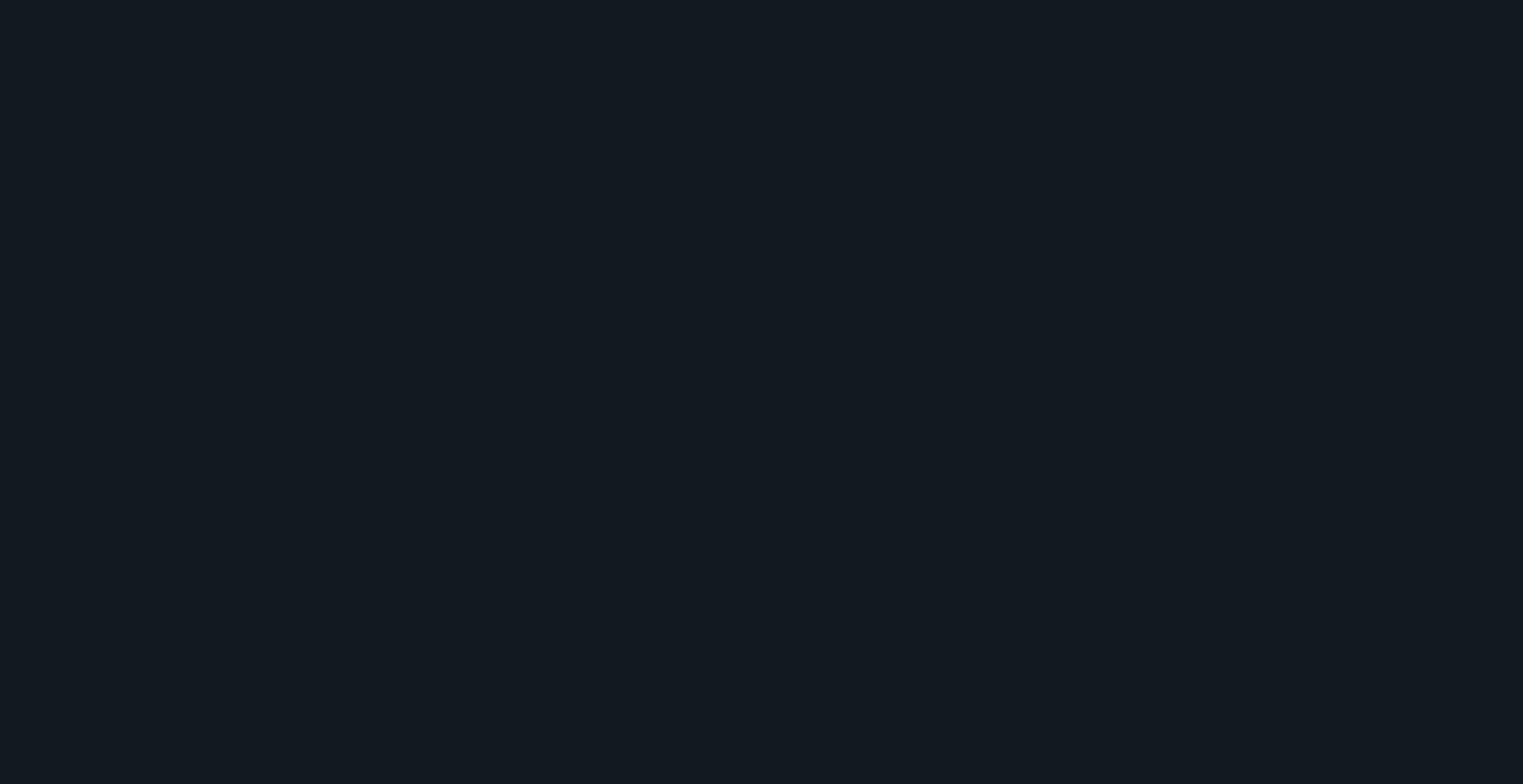 scroll, scrollTop: 0, scrollLeft: 0, axis: both 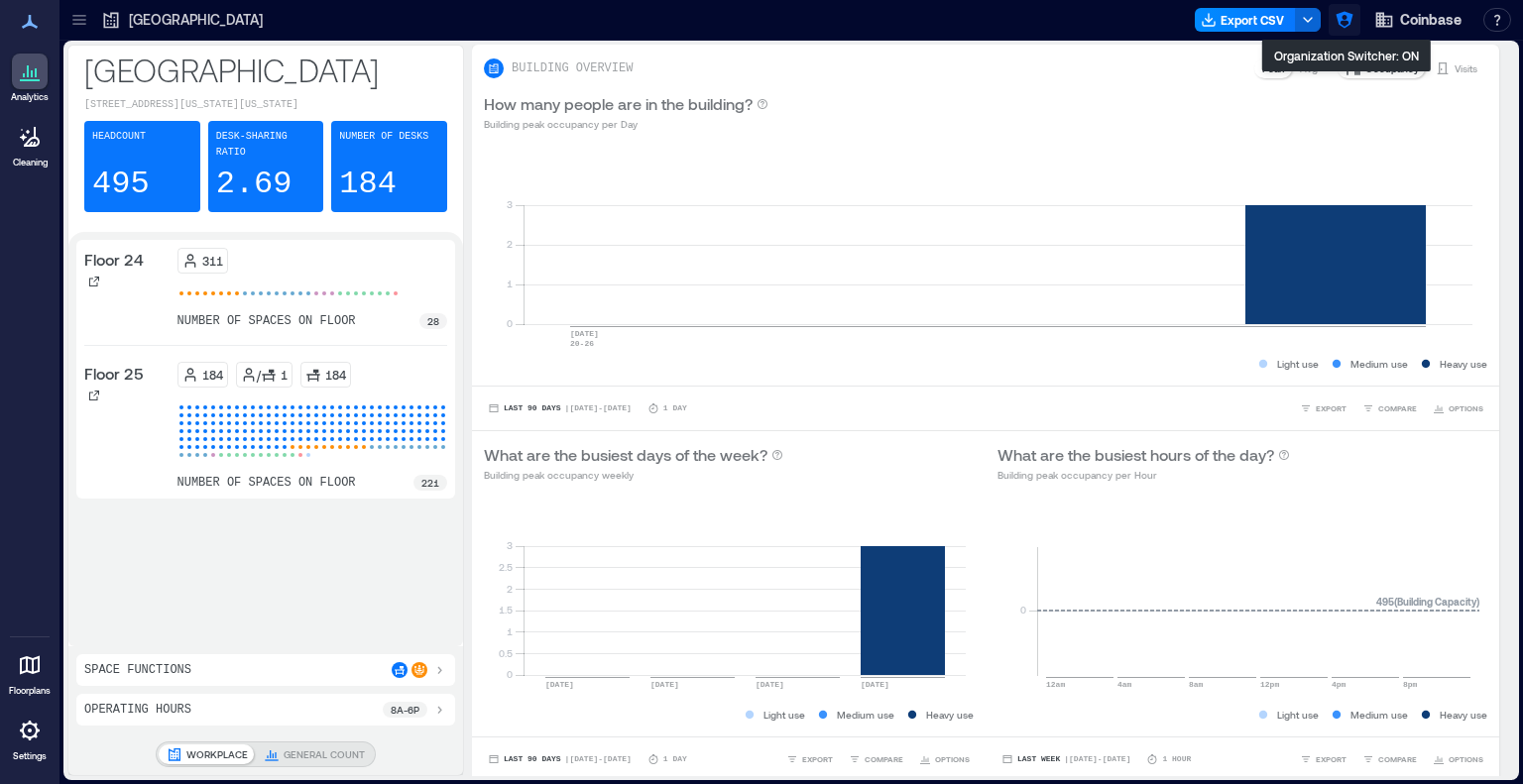 click 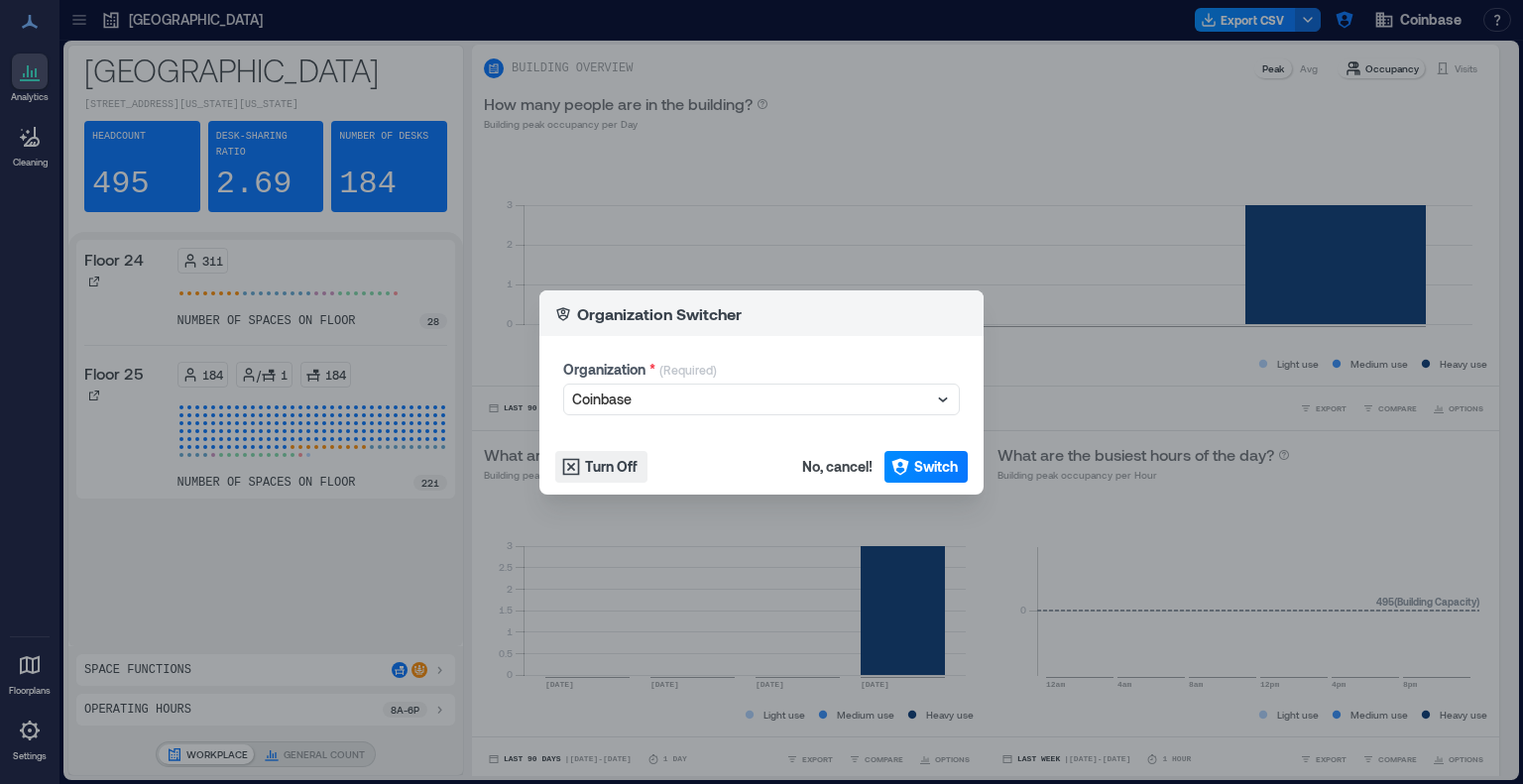 click on "Organization Switcher Organization * (Required) Coinbase Turn Off No, cancel! Switch" at bounding box center [762, 392] 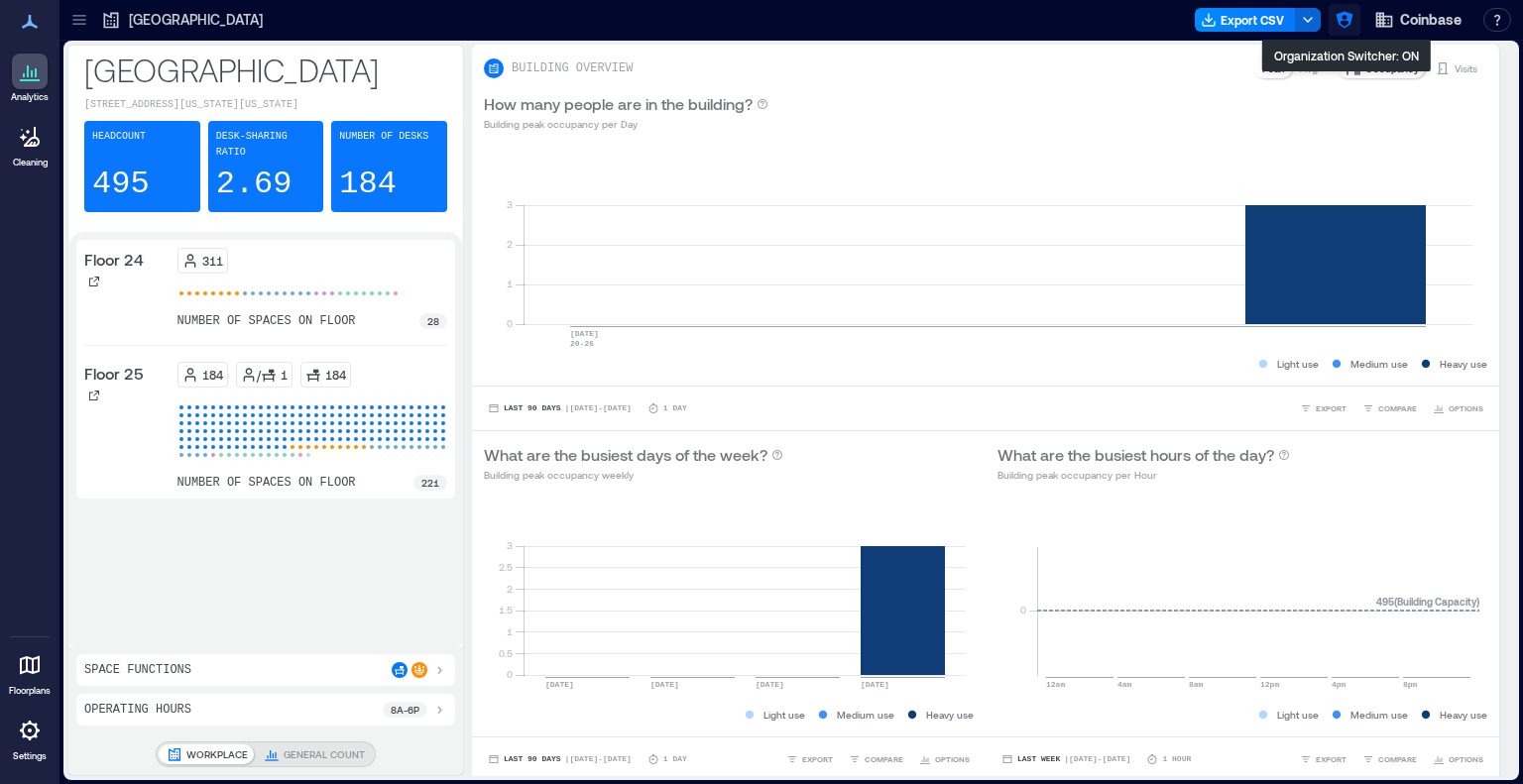 click 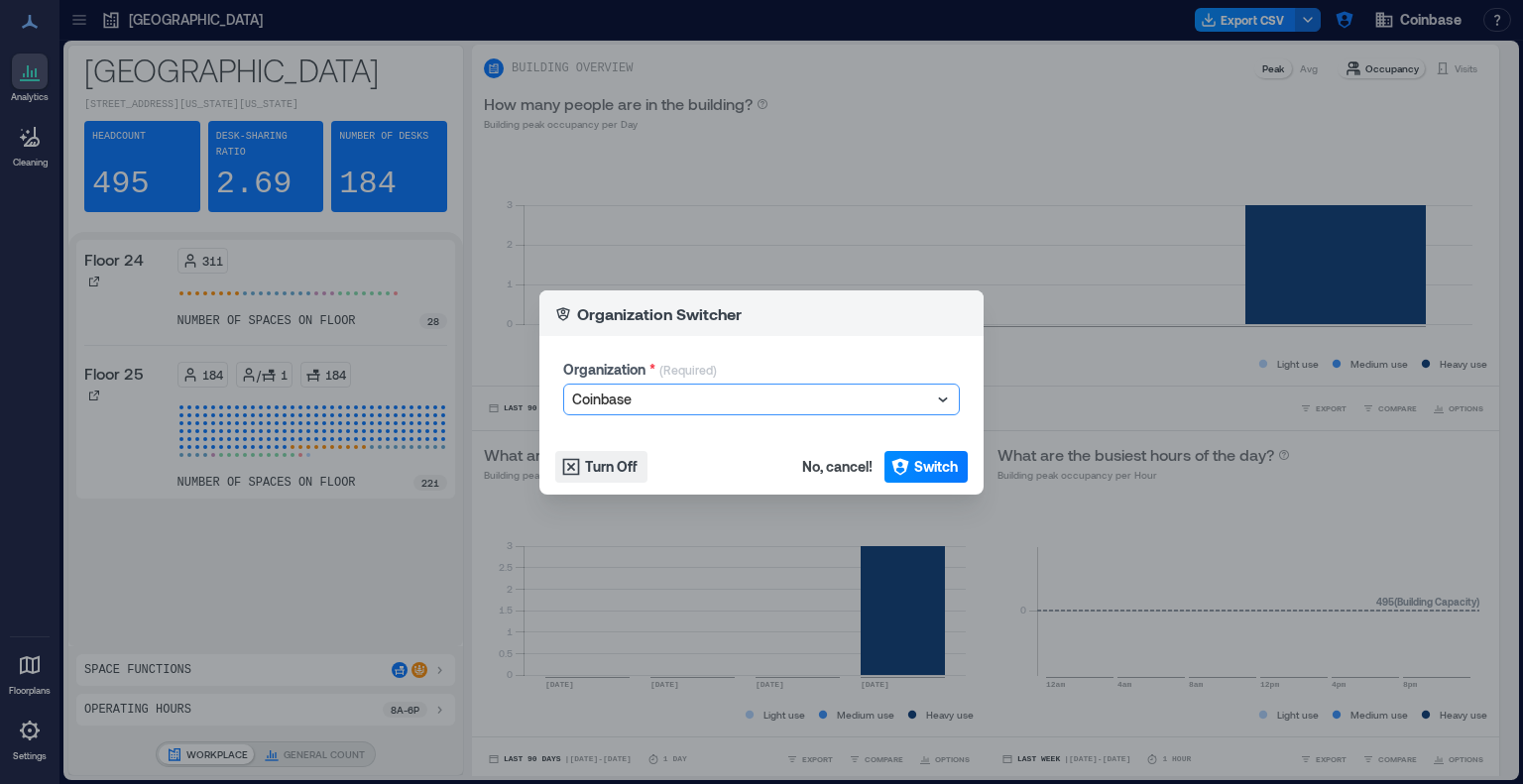 click on "Organization Switcher Organization * (Required) option Coinbase, selected. Select is focused ,type to refine list, press Down to open the menu,  Coinbase Turn Off No, cancel! Switch" at bounding box center [762, 392] 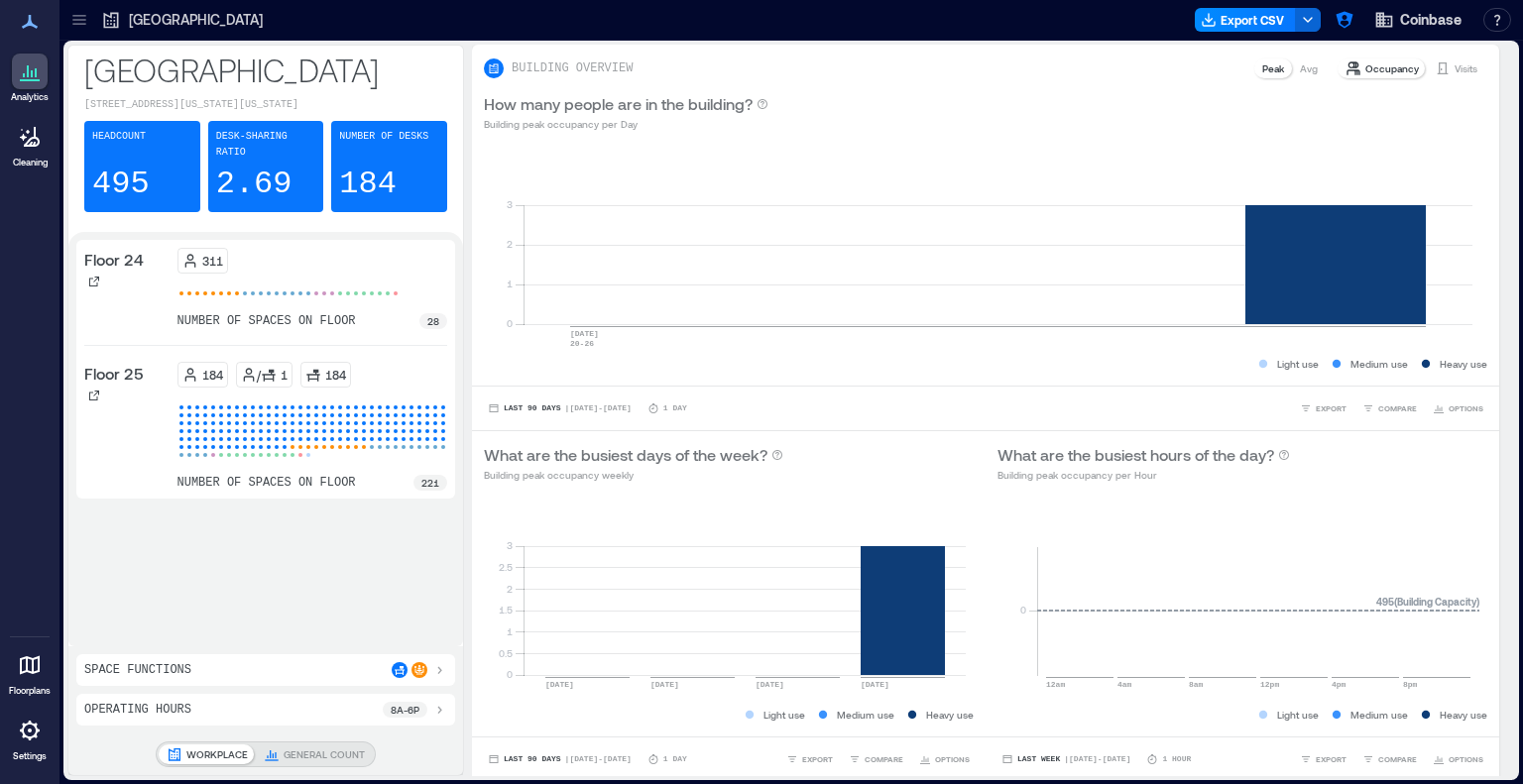 click 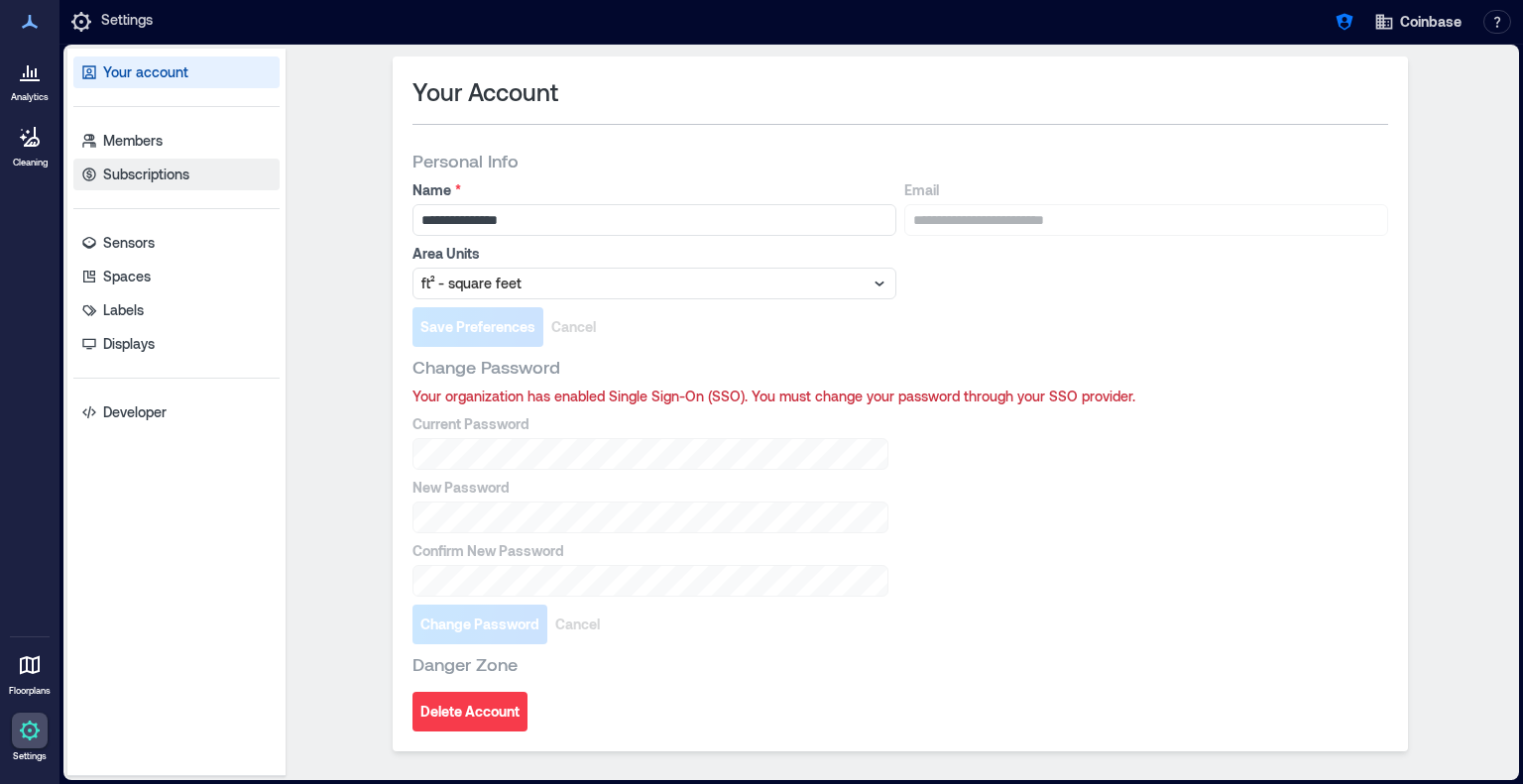 click on "Subscriptions" at bounding box center [176, 174] 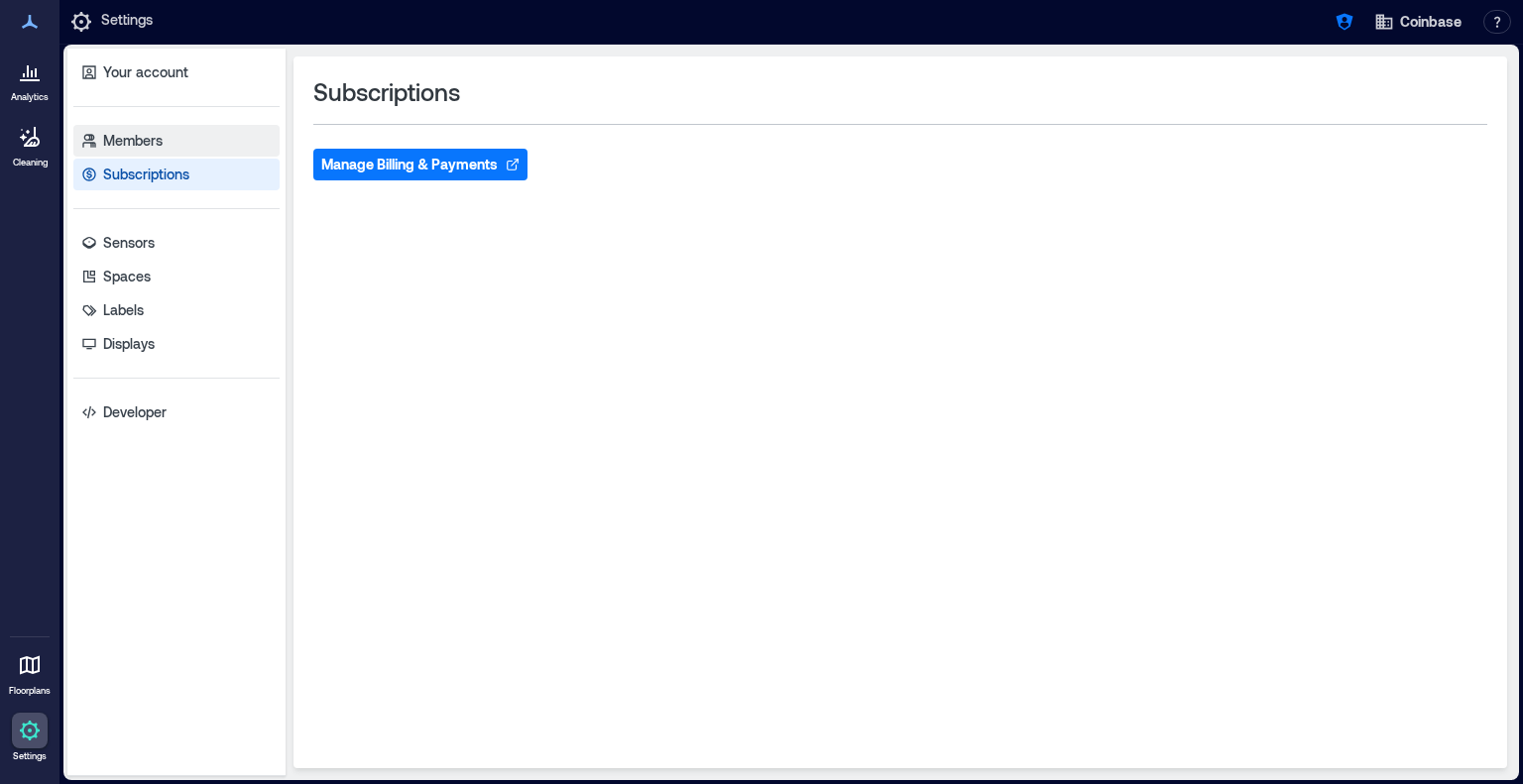 click on "Members" at bounding box center (176, 141) 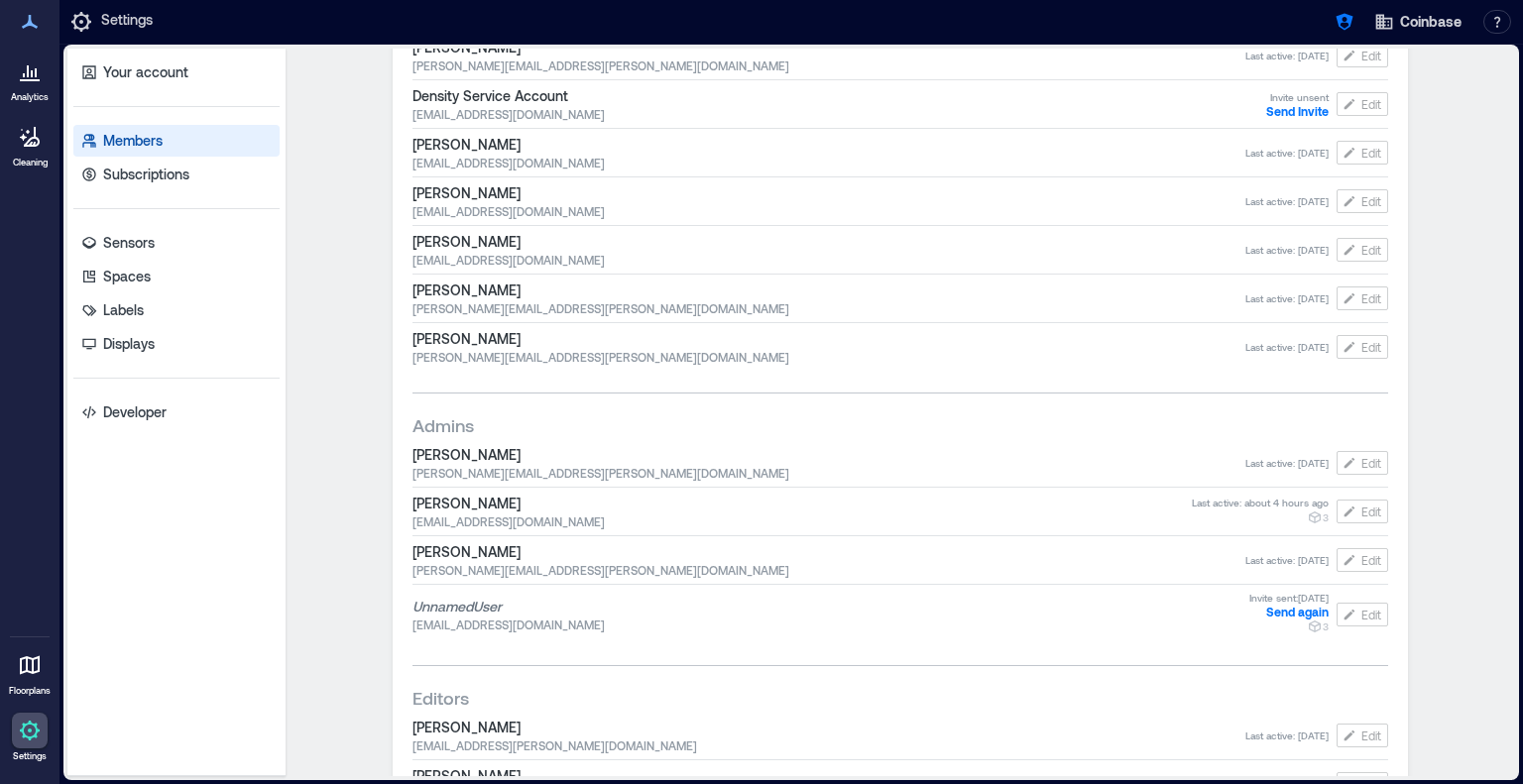 scroll, scrollTop: 327, scrollLeft: 0, axis: vertical 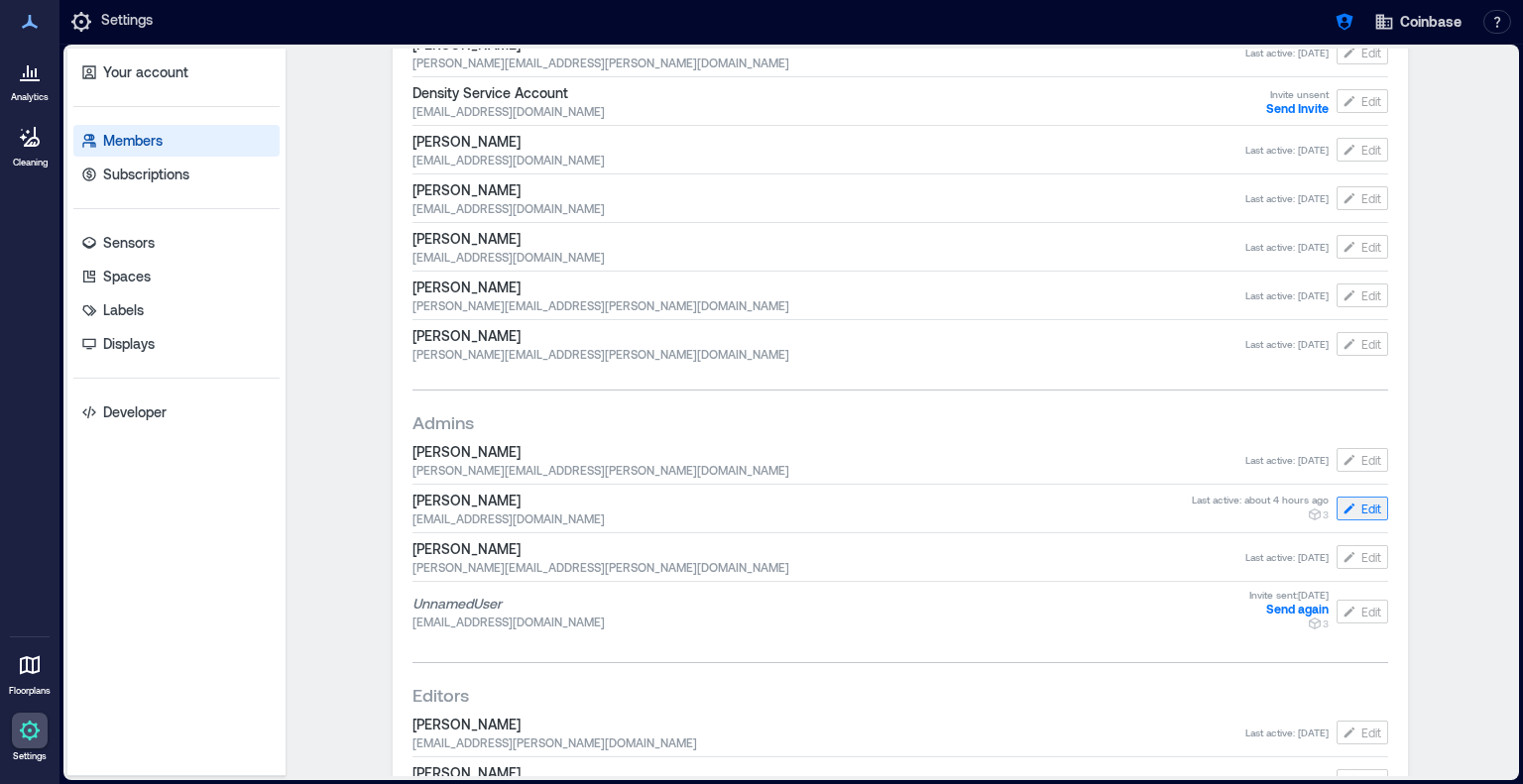 click on "Edit" at bounding box center [1371, 508] 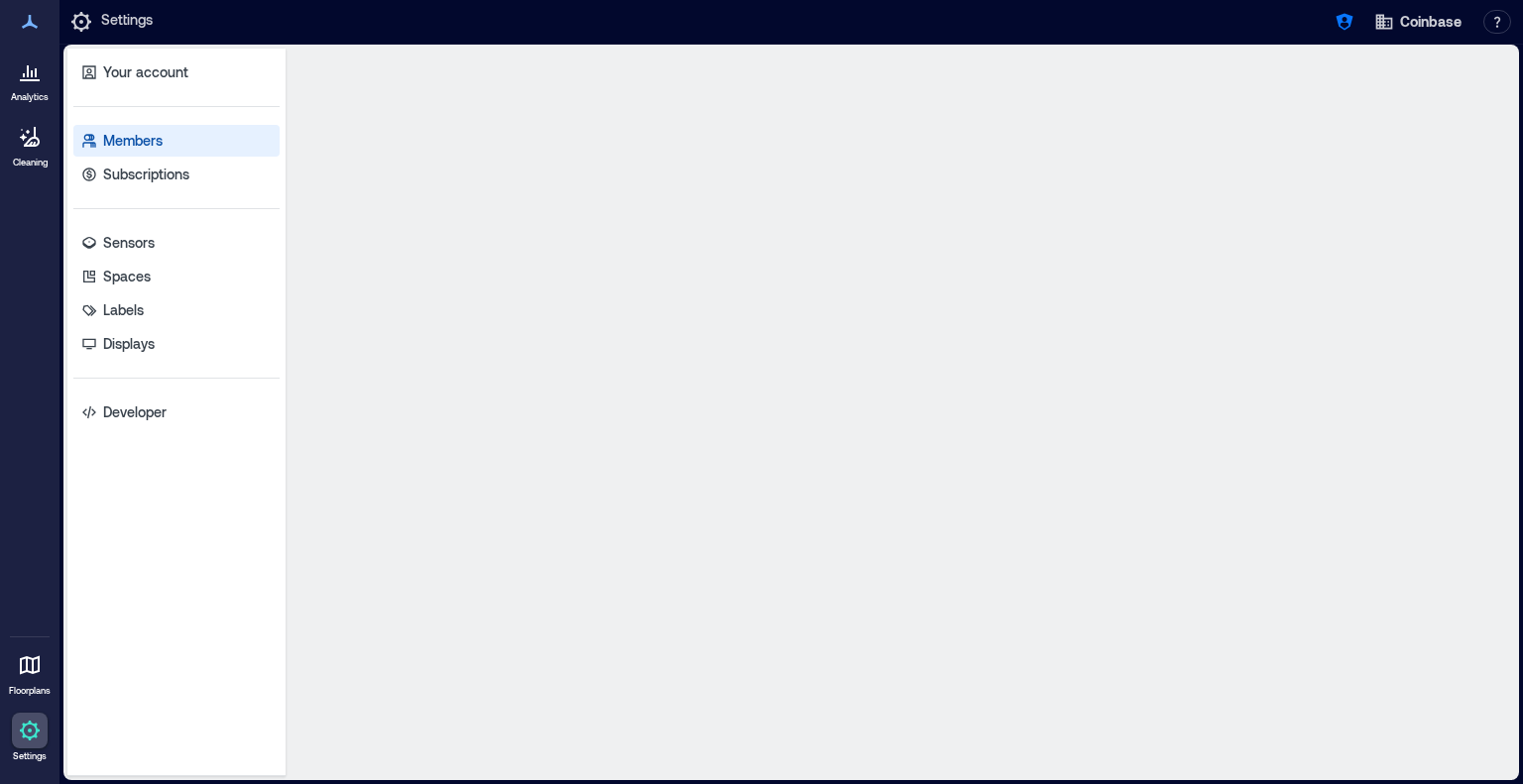 scroll, scrollTop: 0, scrollLeft: 0, axis: both 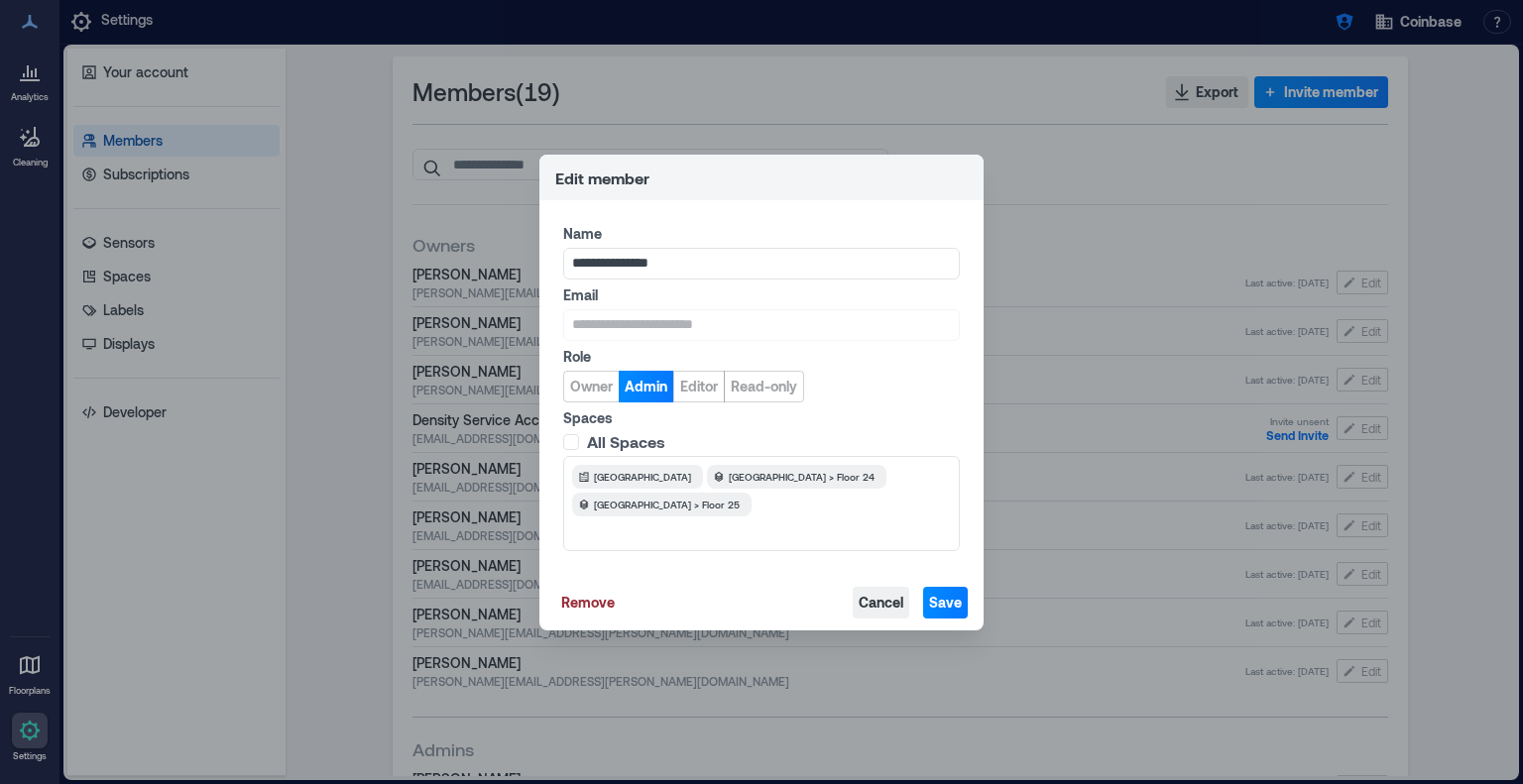 click on "Cancel" at bounding box center (880, 603) 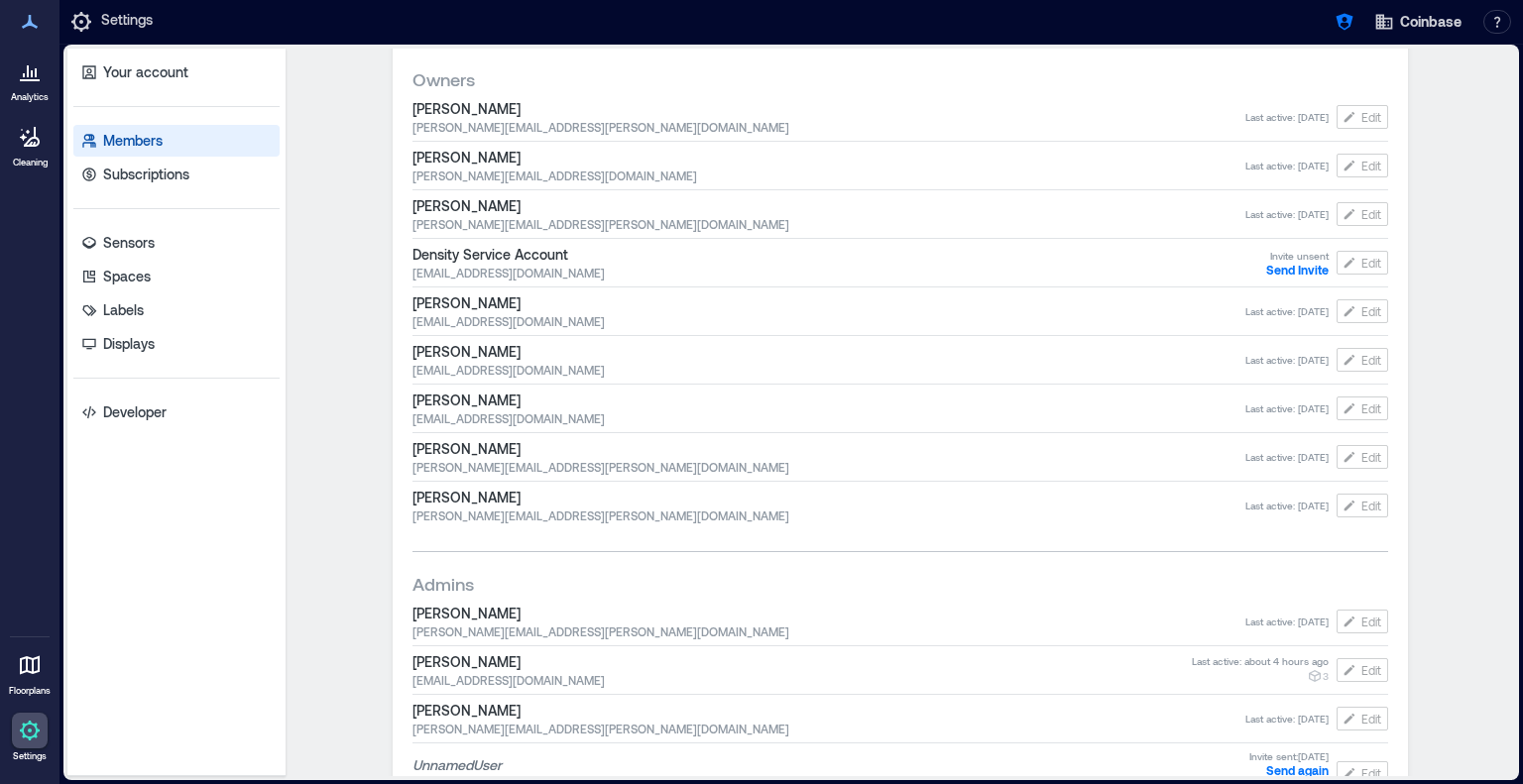 scroll, scrollTop: 168, scrollLeft: 0, axis: vertical 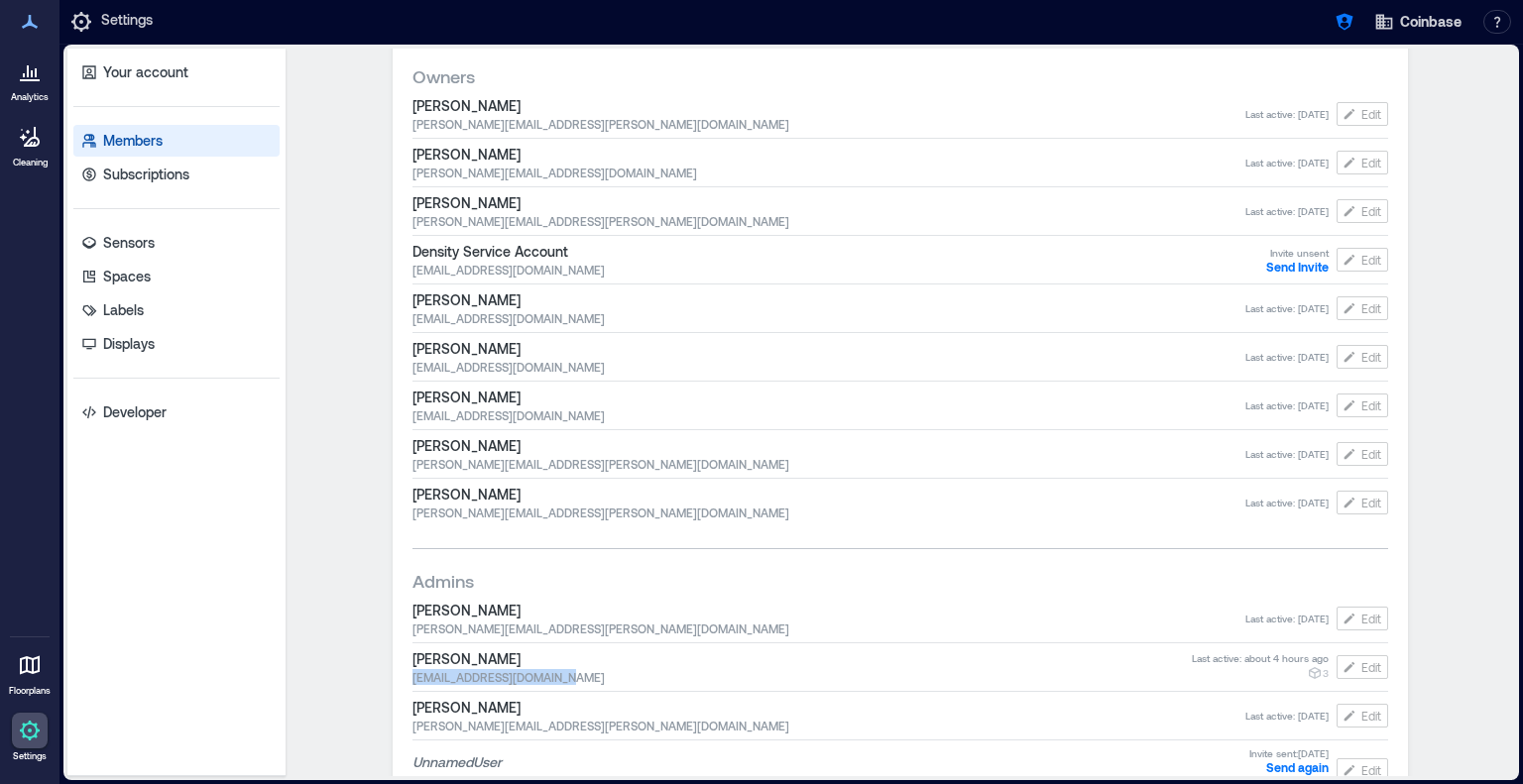 drag, startPoint x: 572, startPoint y: 677, endPoint x: 406, endPoint y: 685, distance: 166.19266 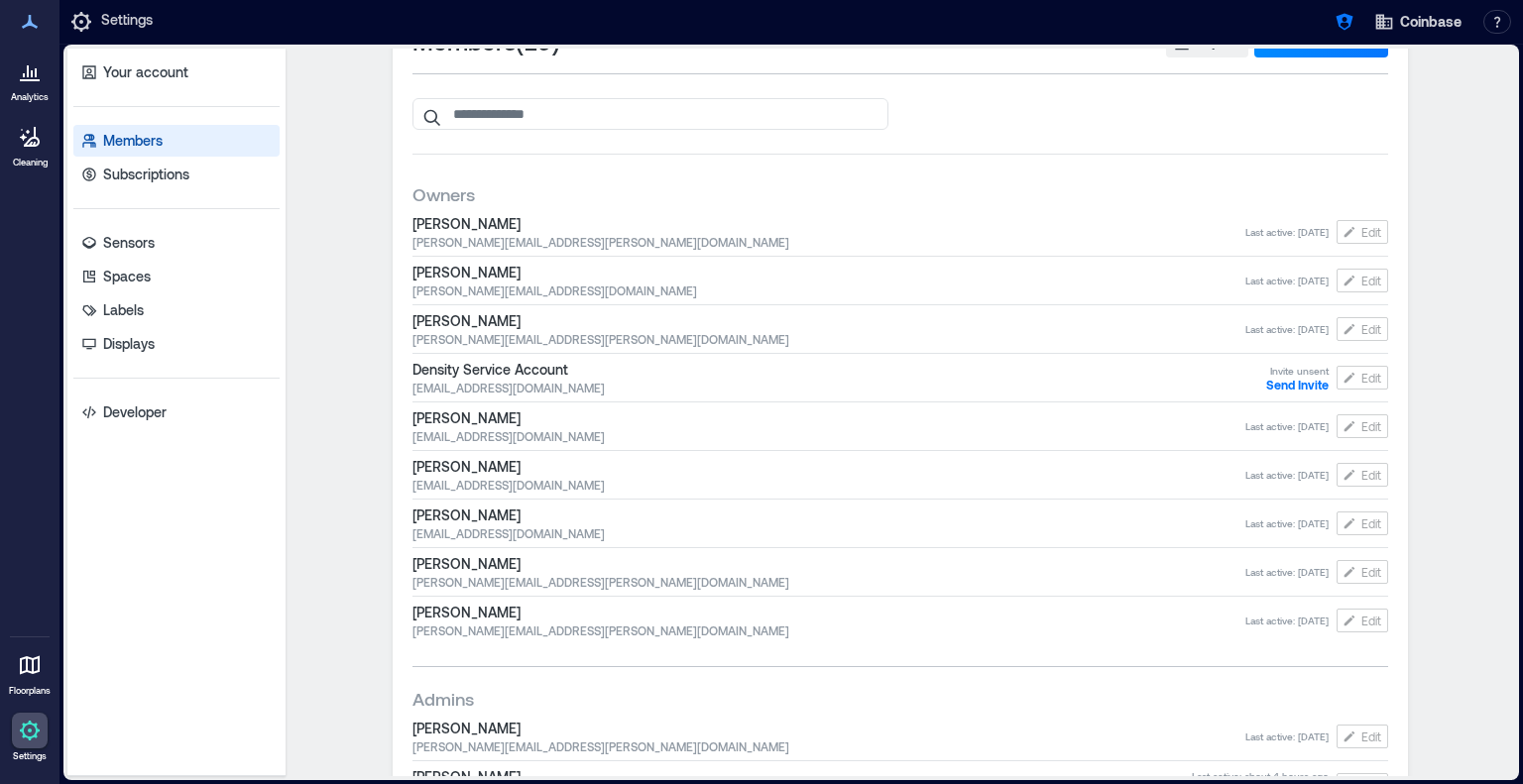 scroll, scrollTop: 0, scrollLeft: 0, axis: both 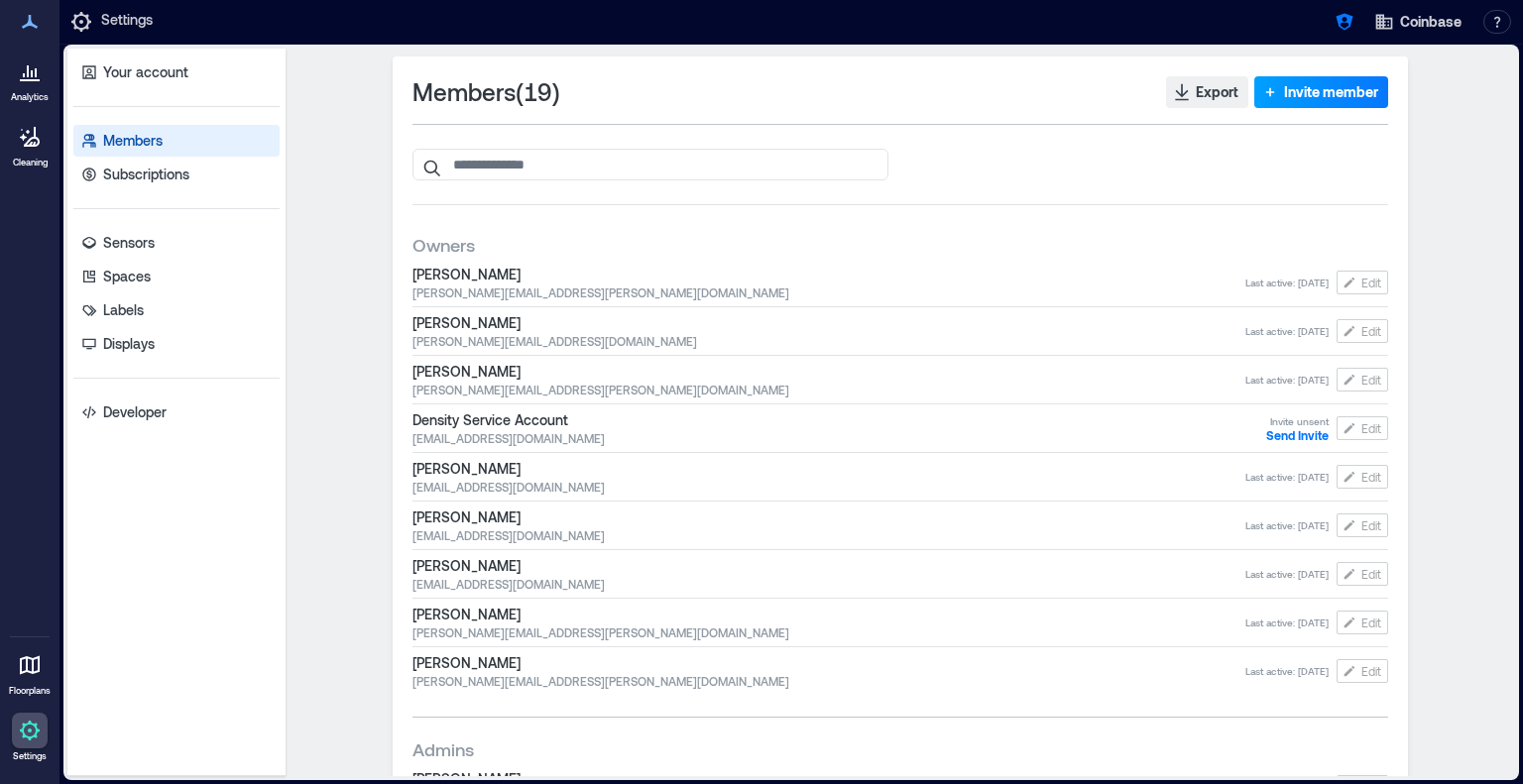 click on "Invite member" at bounding box center (1321, 92) 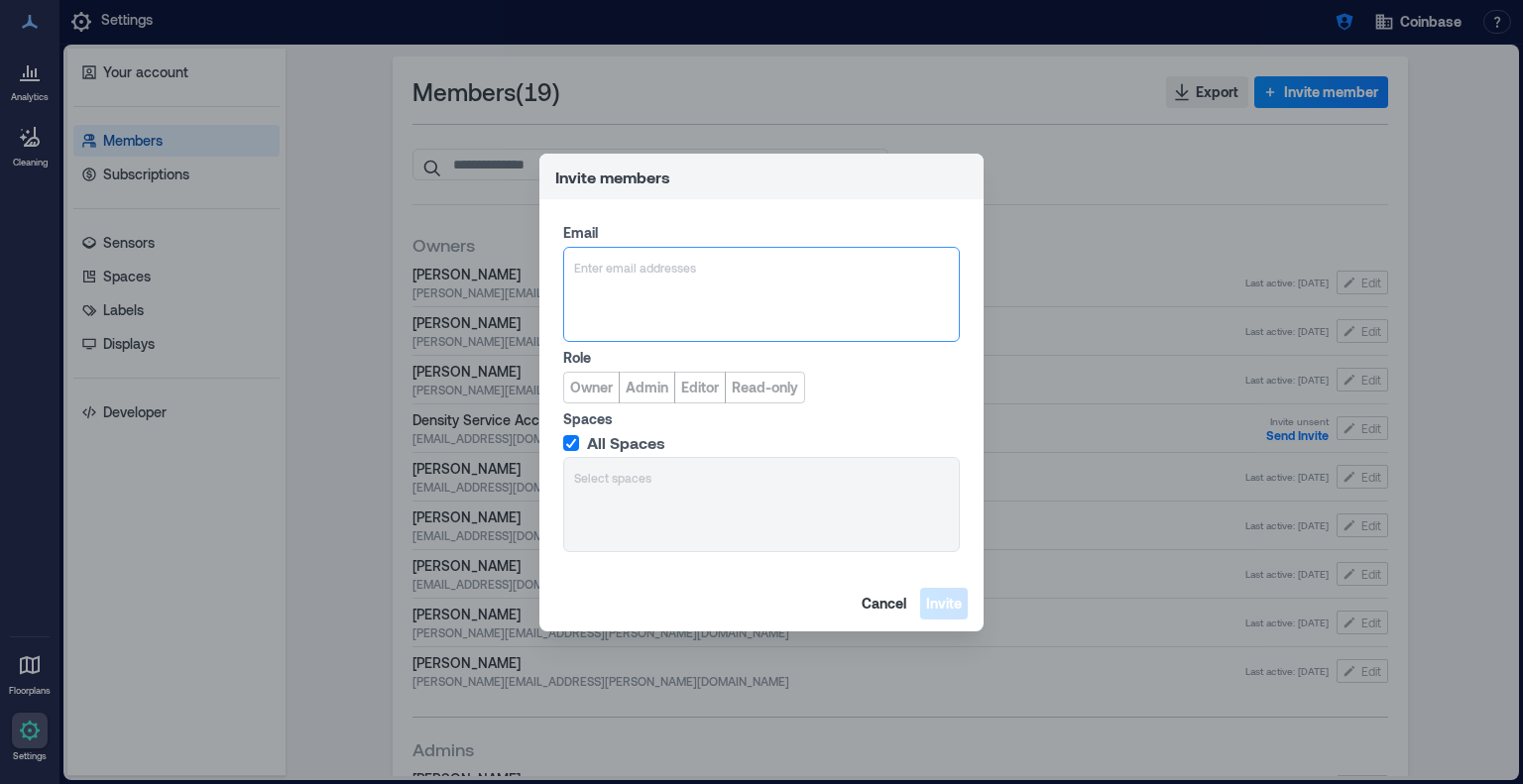 click on "Enter email addresses" at bounding box center (762, 294) 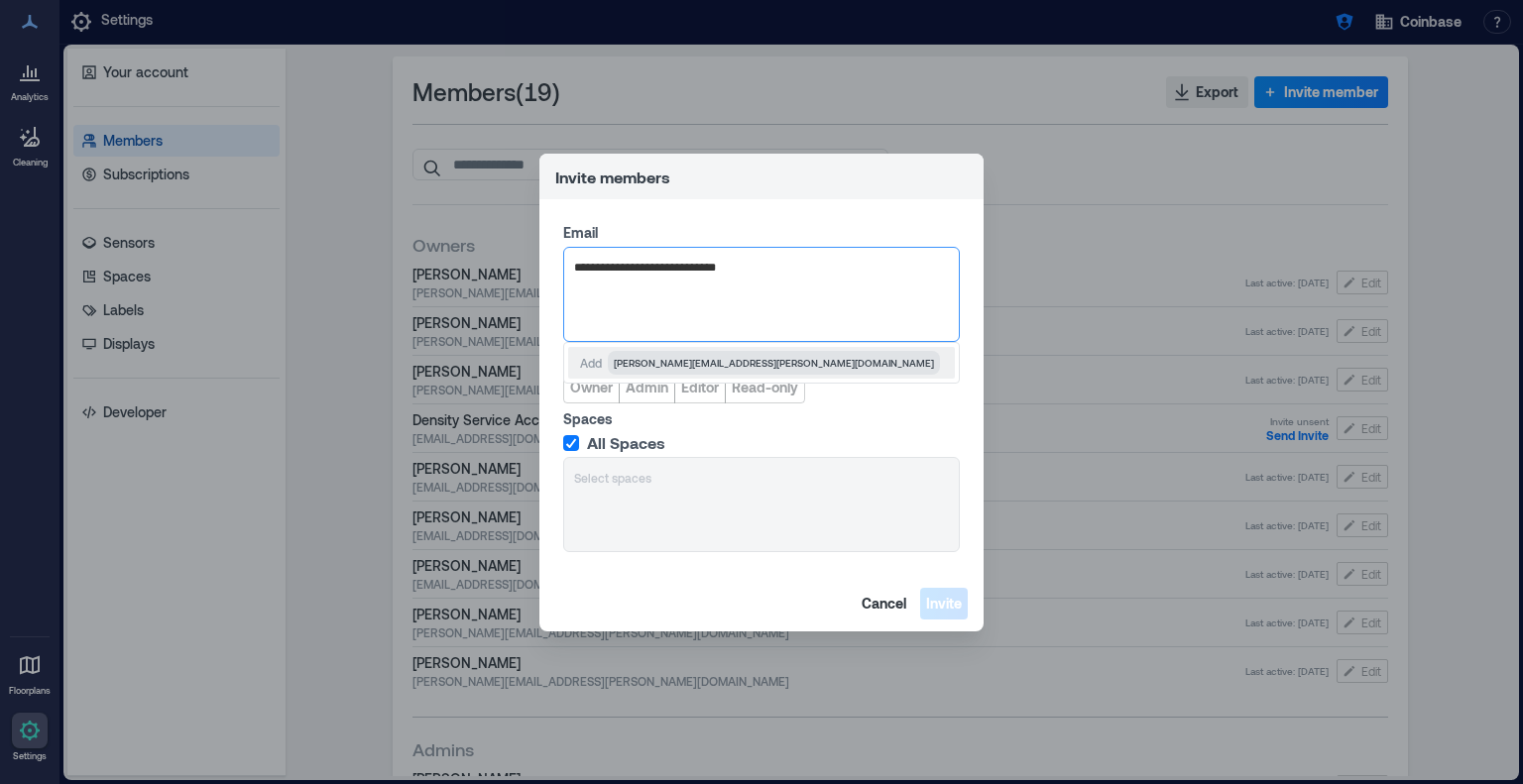 type on "**********" 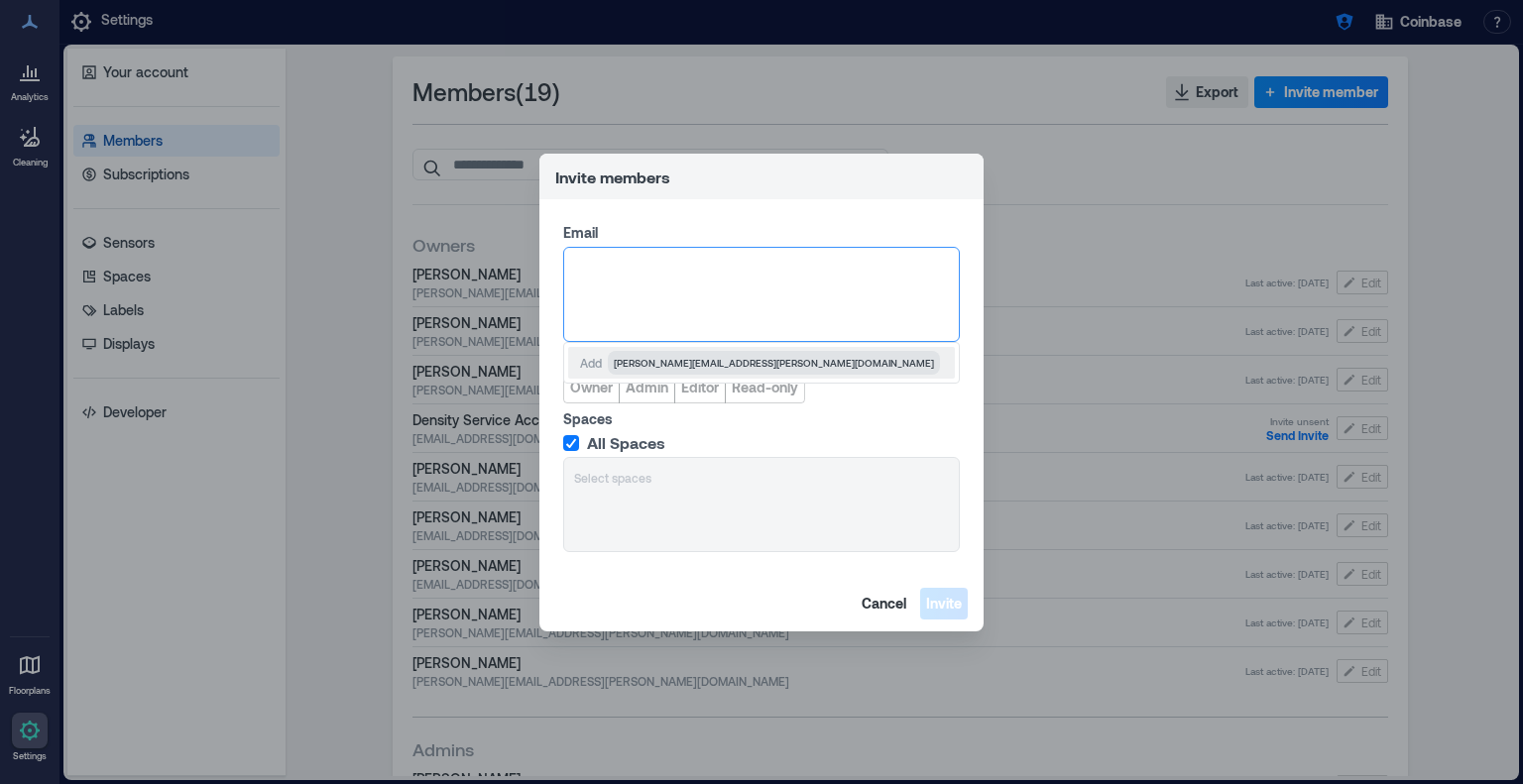 click on "All Spaces" at bounding box center [760, 443] 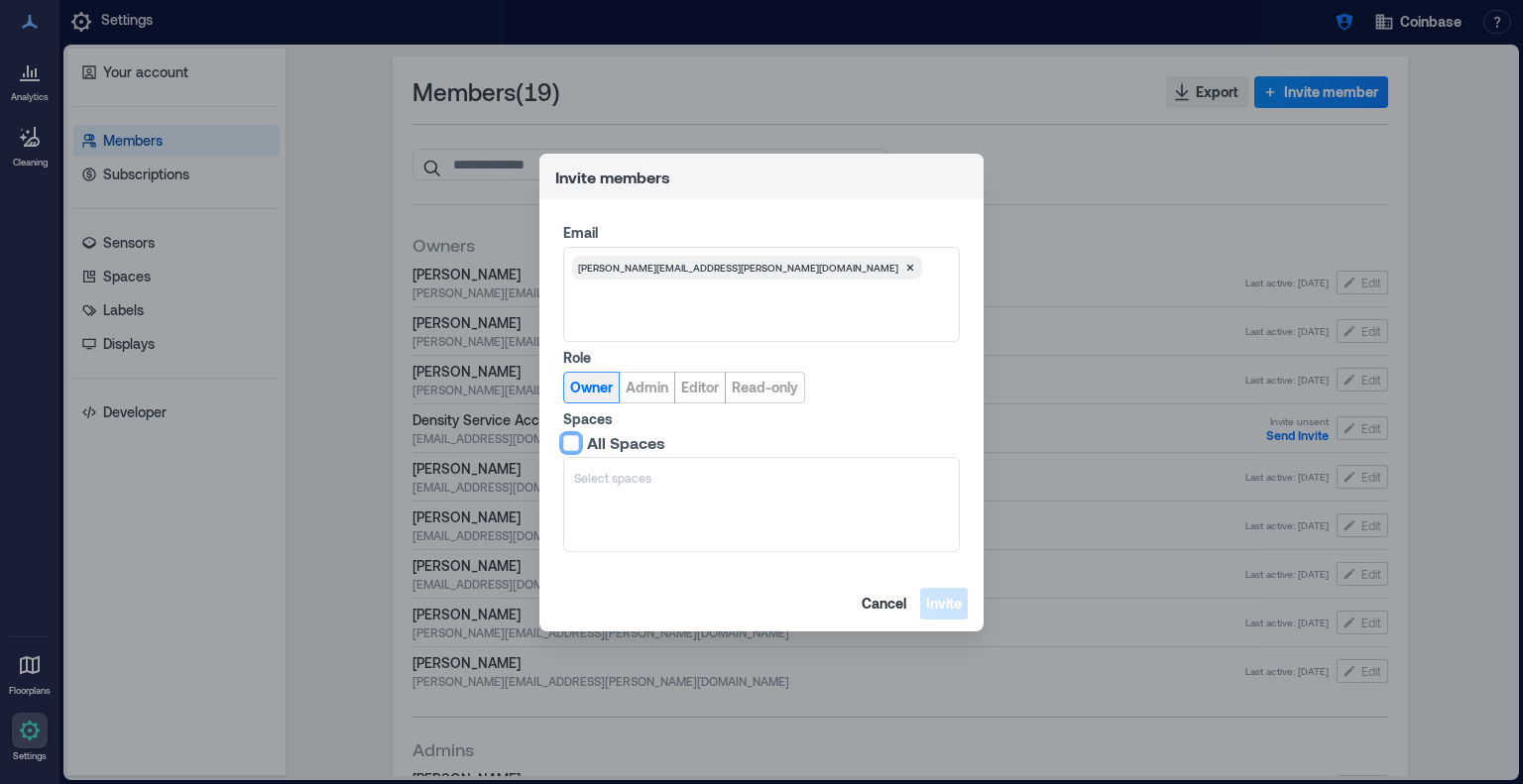 click on "Owner" at bounding box center [591, 388] 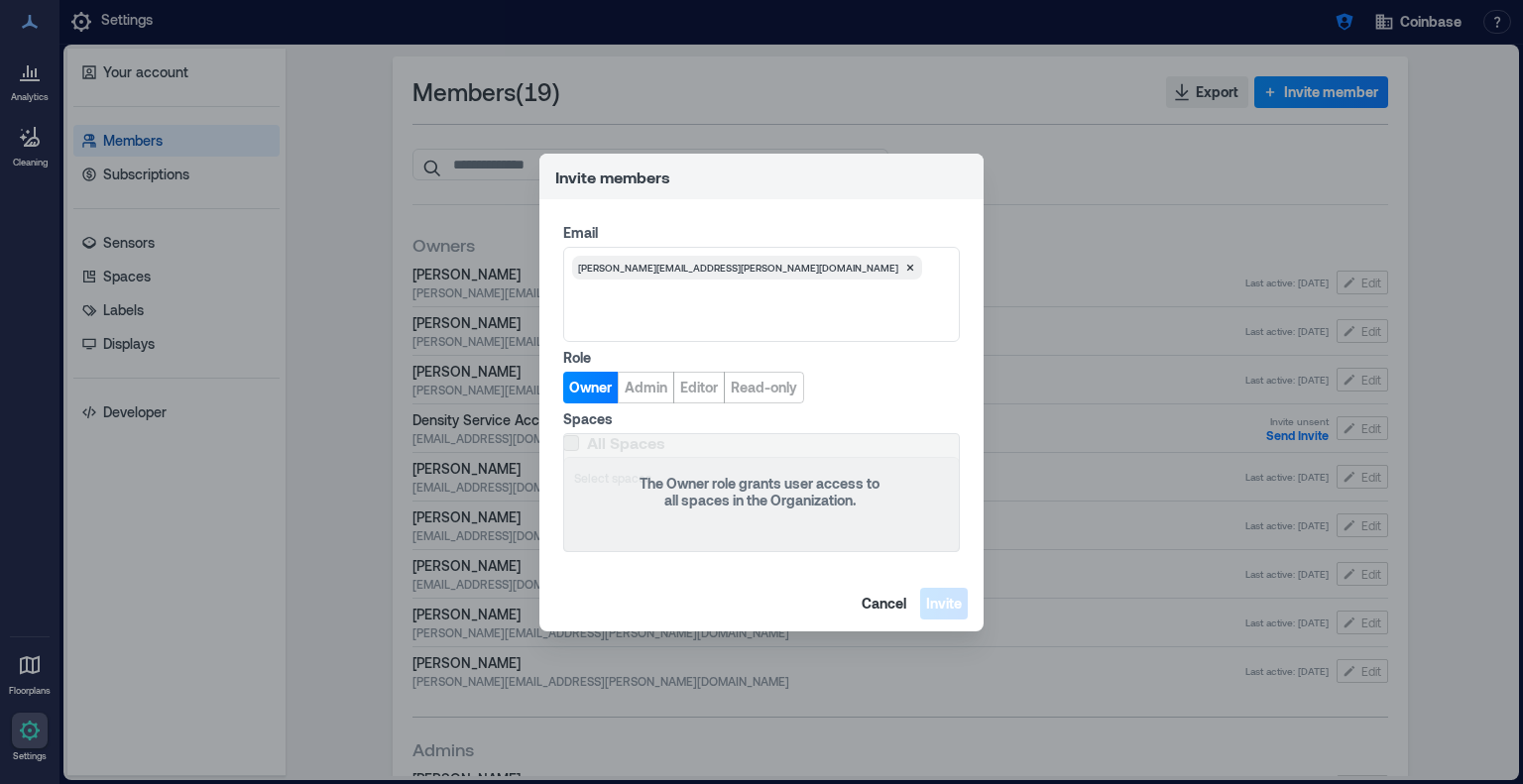 click on "Invite members Email [PERSON_NAME][EMAIL_ADDRESS][PERSON_NAME][DOMAIN_NAME] Role Owner Admin Editor Read-only Spaces All Spaces Select spaces The Owner role grants user access to all spaces in the Organization. Cancel Invite" at bounding box center (762, 392) 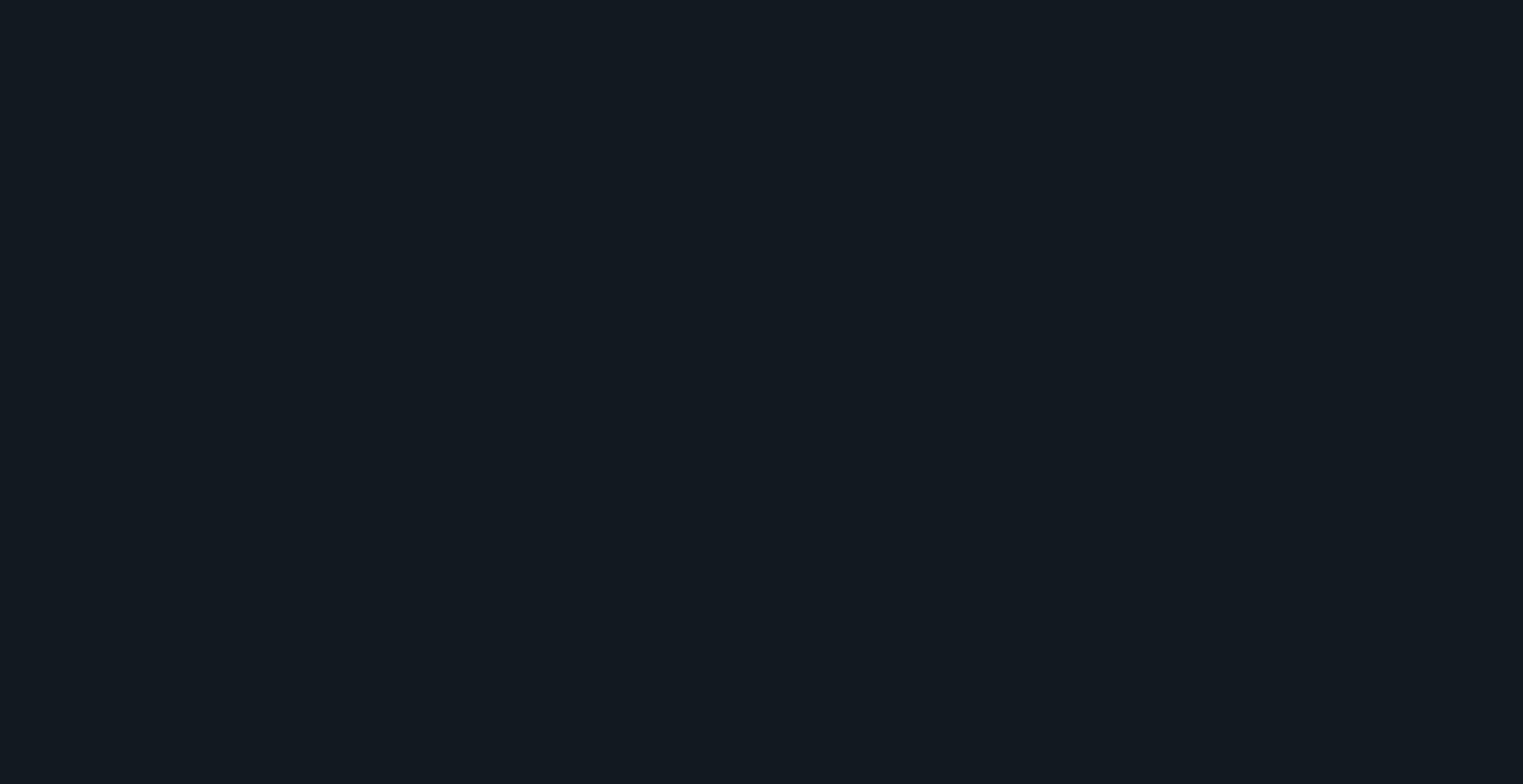 scroll, scrollTop: 0, scrollLeft: 0, axis: both 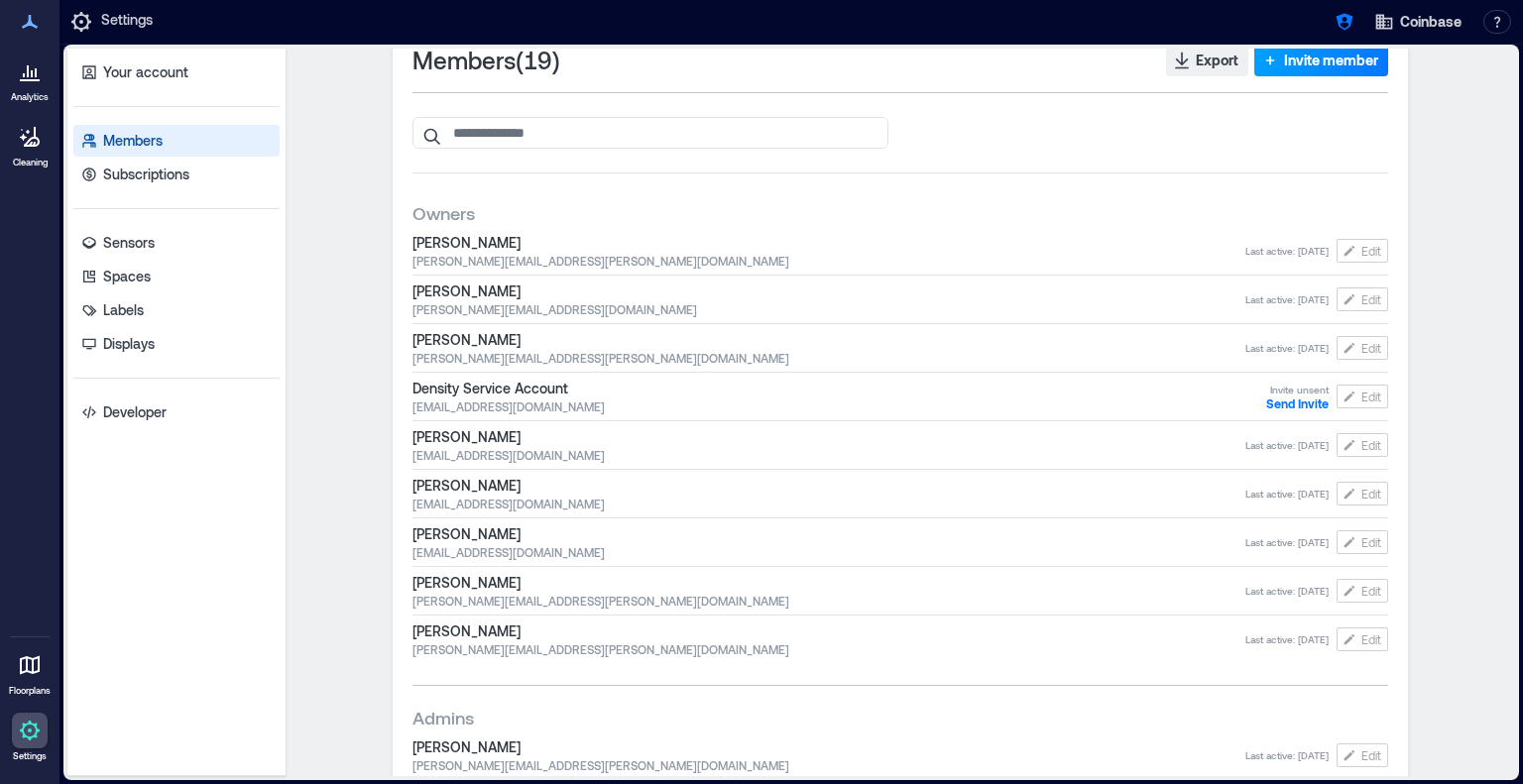 click on "Invite member" at bounding box center [1331, 60] 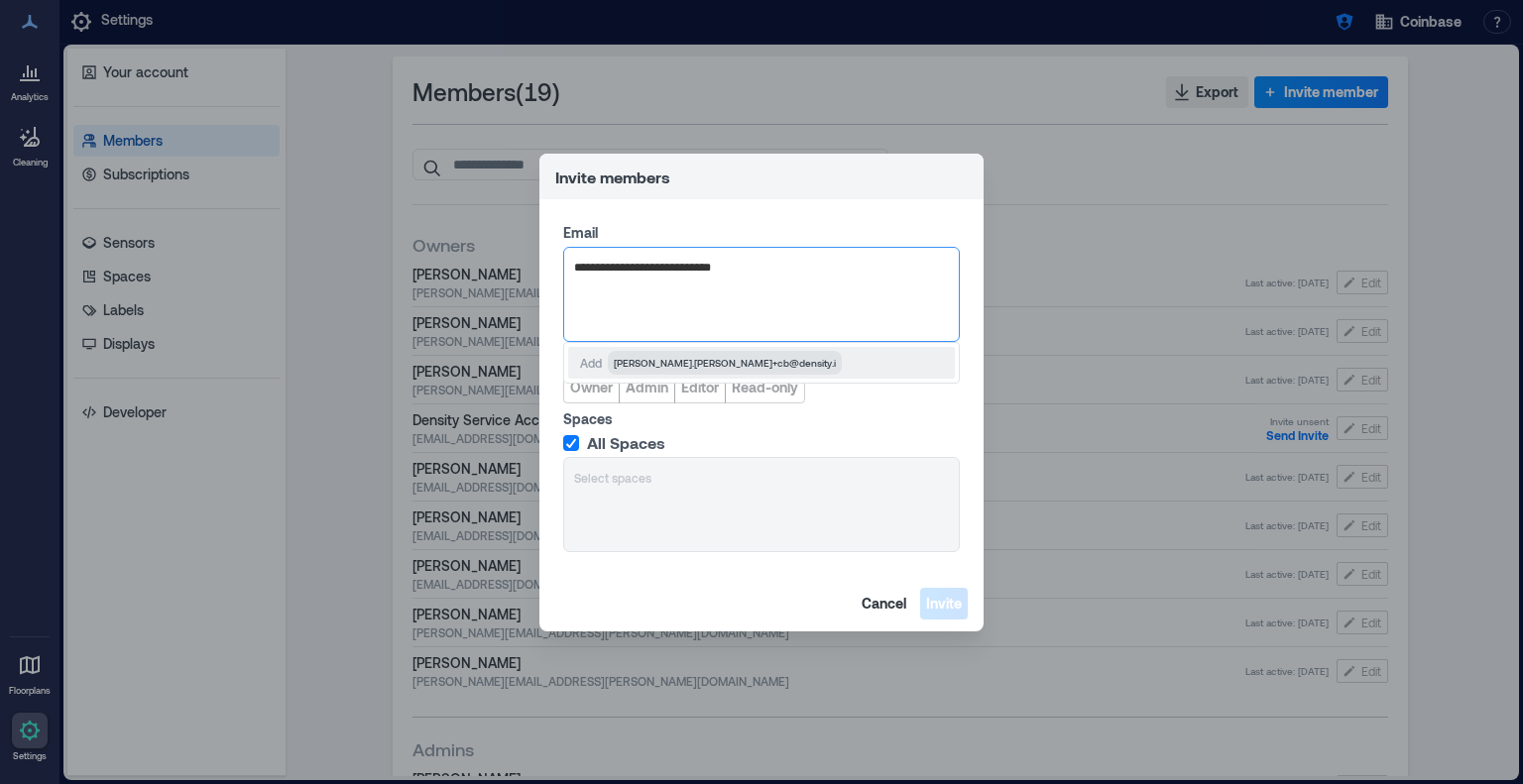 type on "**********" 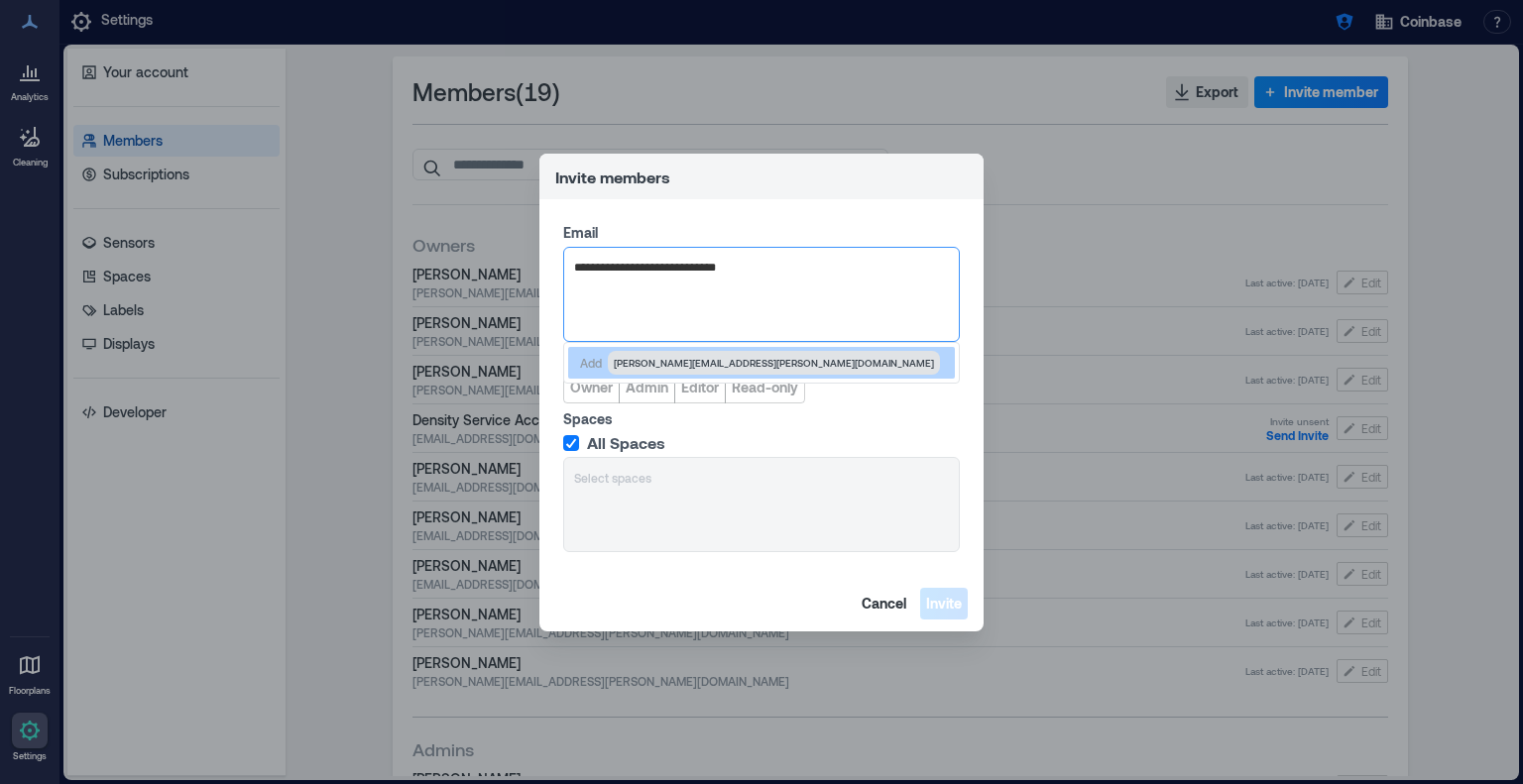 click on "[PERSON_NAME][EMAIL_ADDRESS][PERSON_NAME][DOMAIN_NAME]" at bounding box center (773, 363) 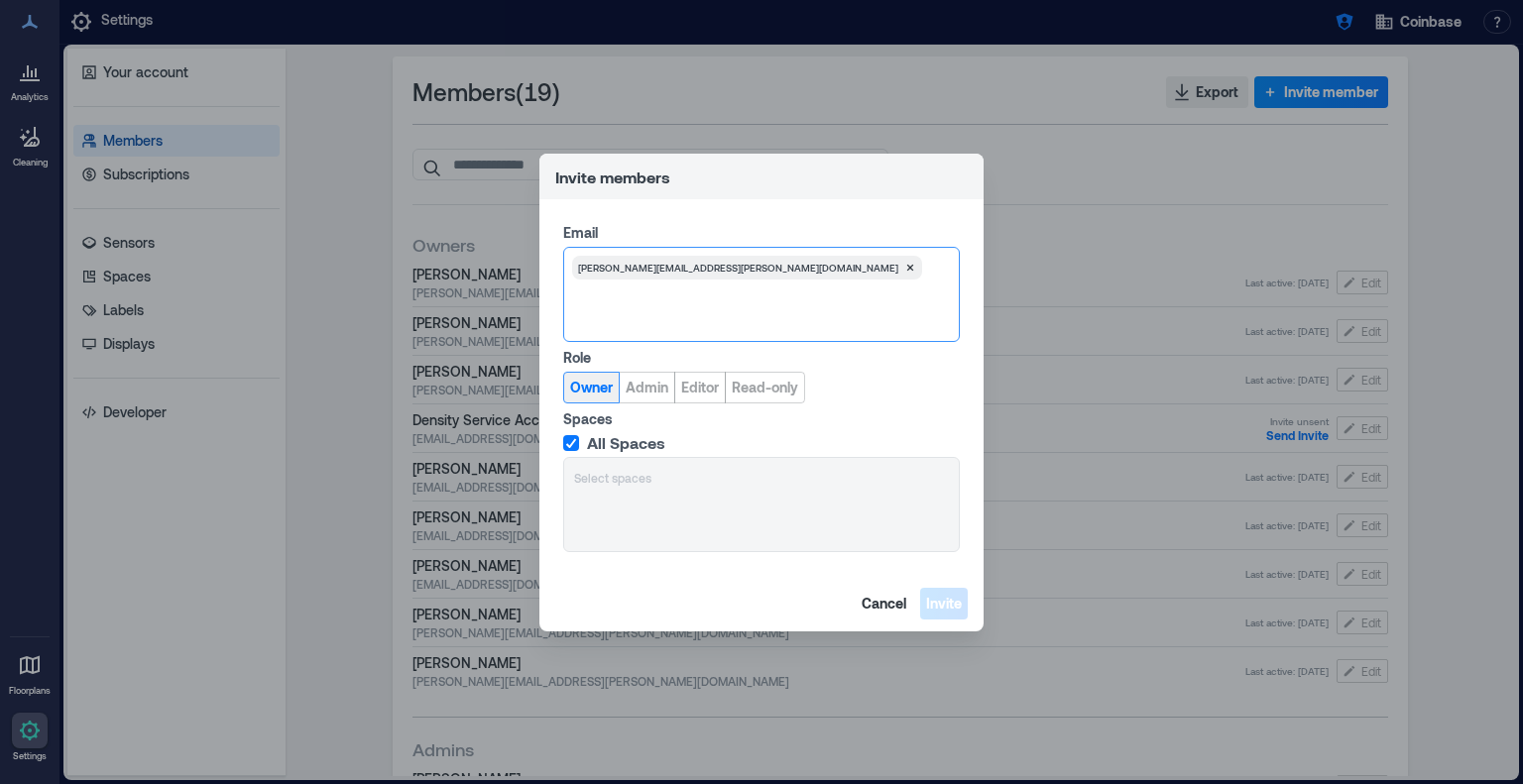 click on "Owner" at bounding box center [591, 388] 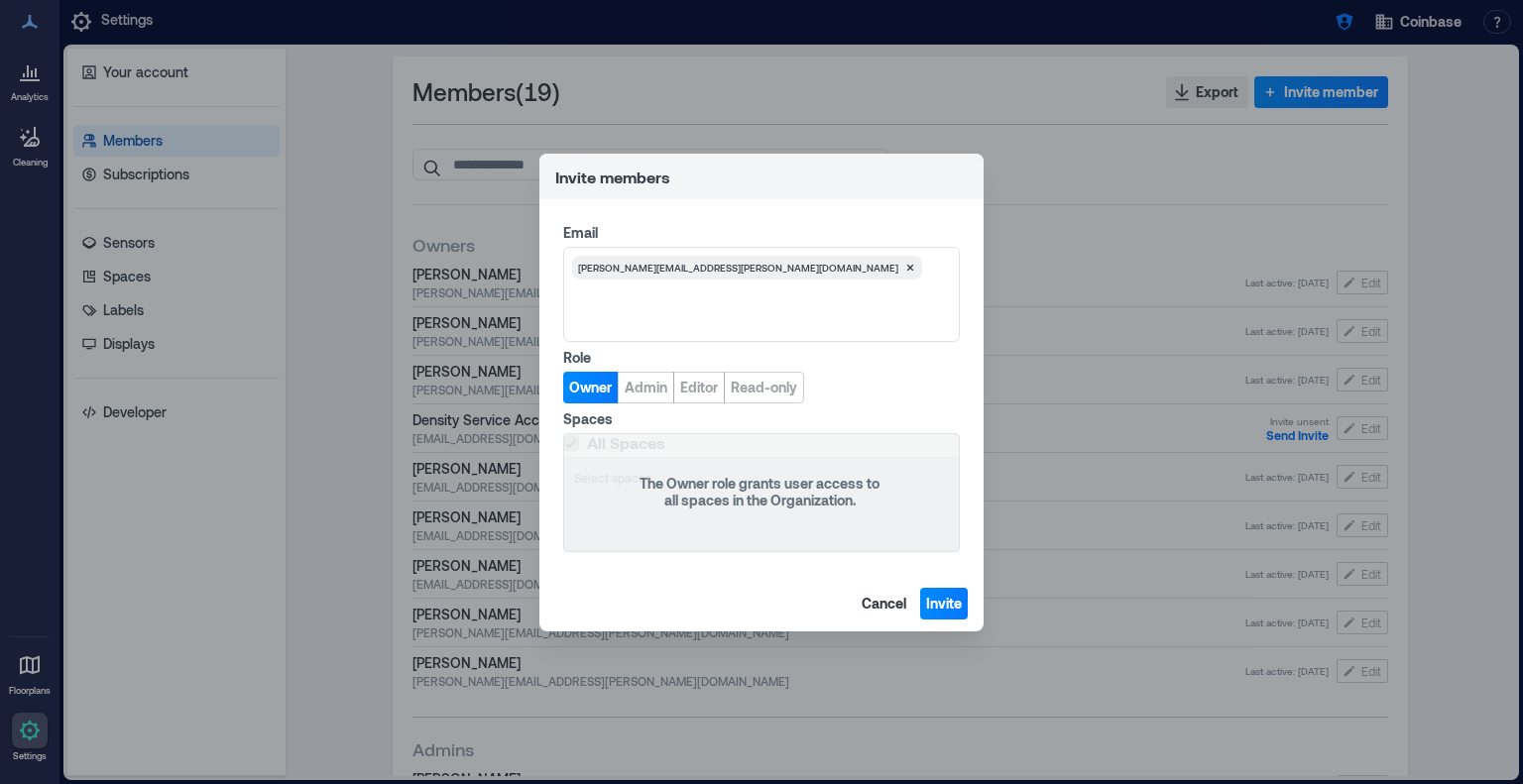 click on "Cancel Invite" at bounding box center [762, 604] 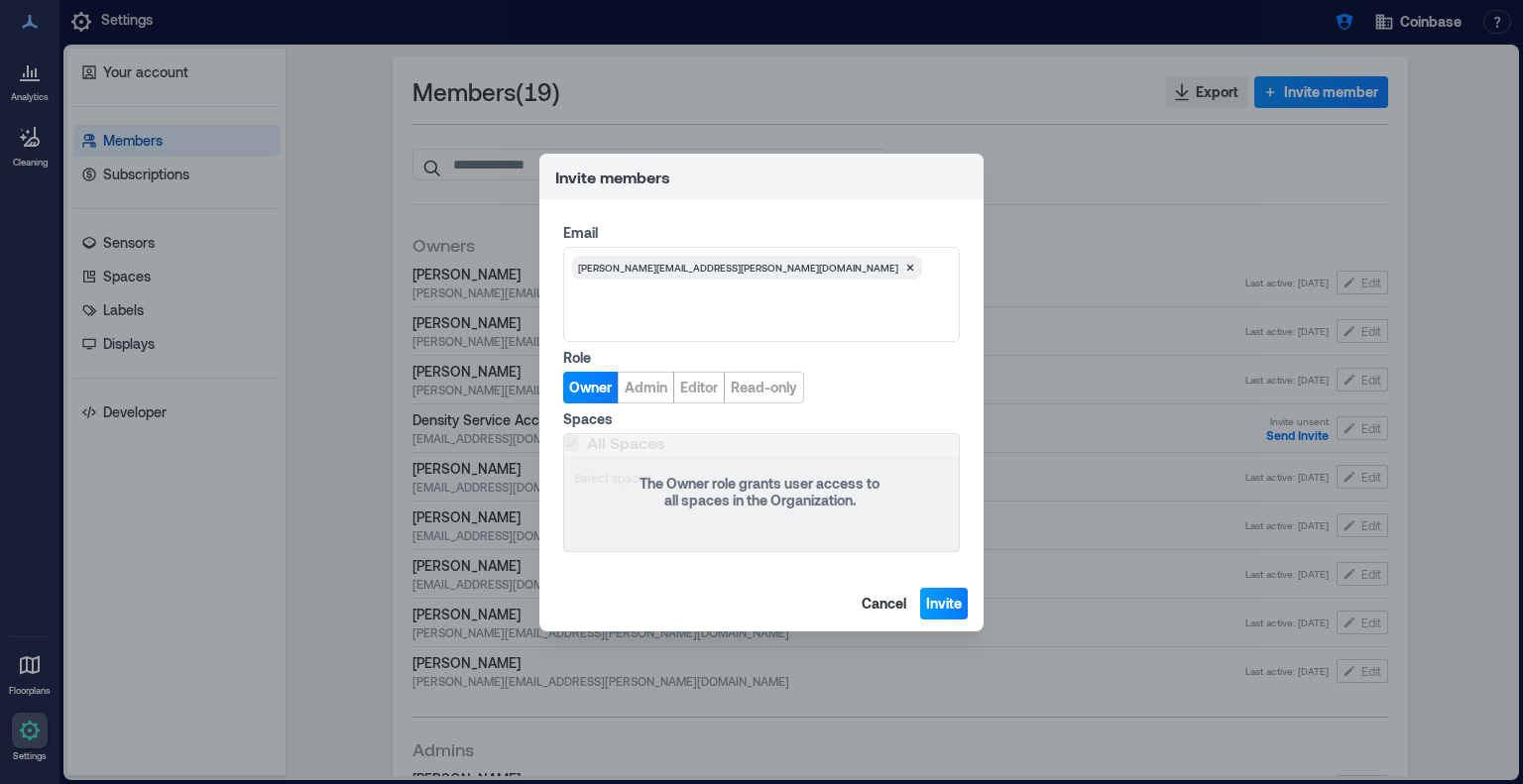 click on "Invite" at bounding box center [944, 604] 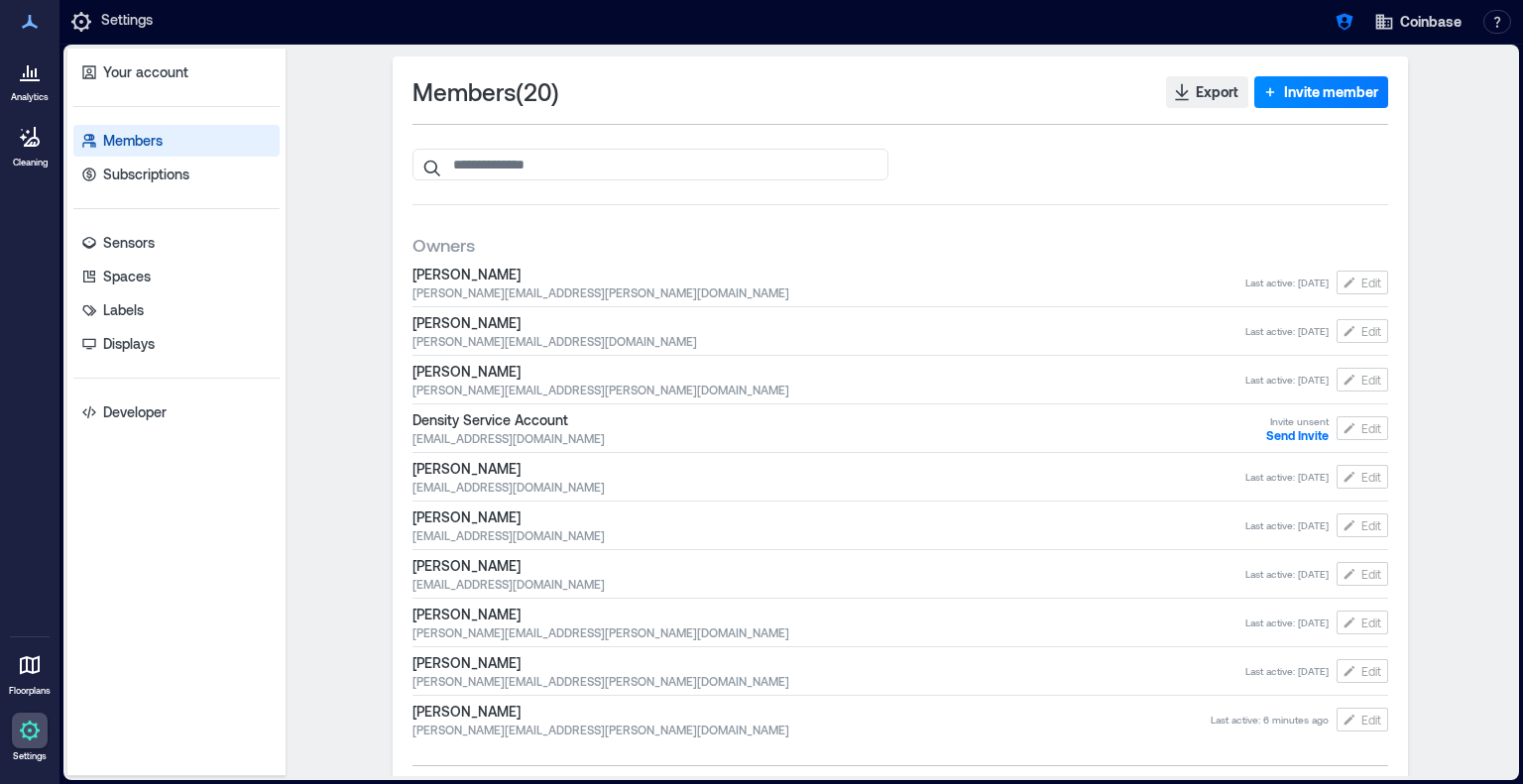 click at bounding box center (30, 665) 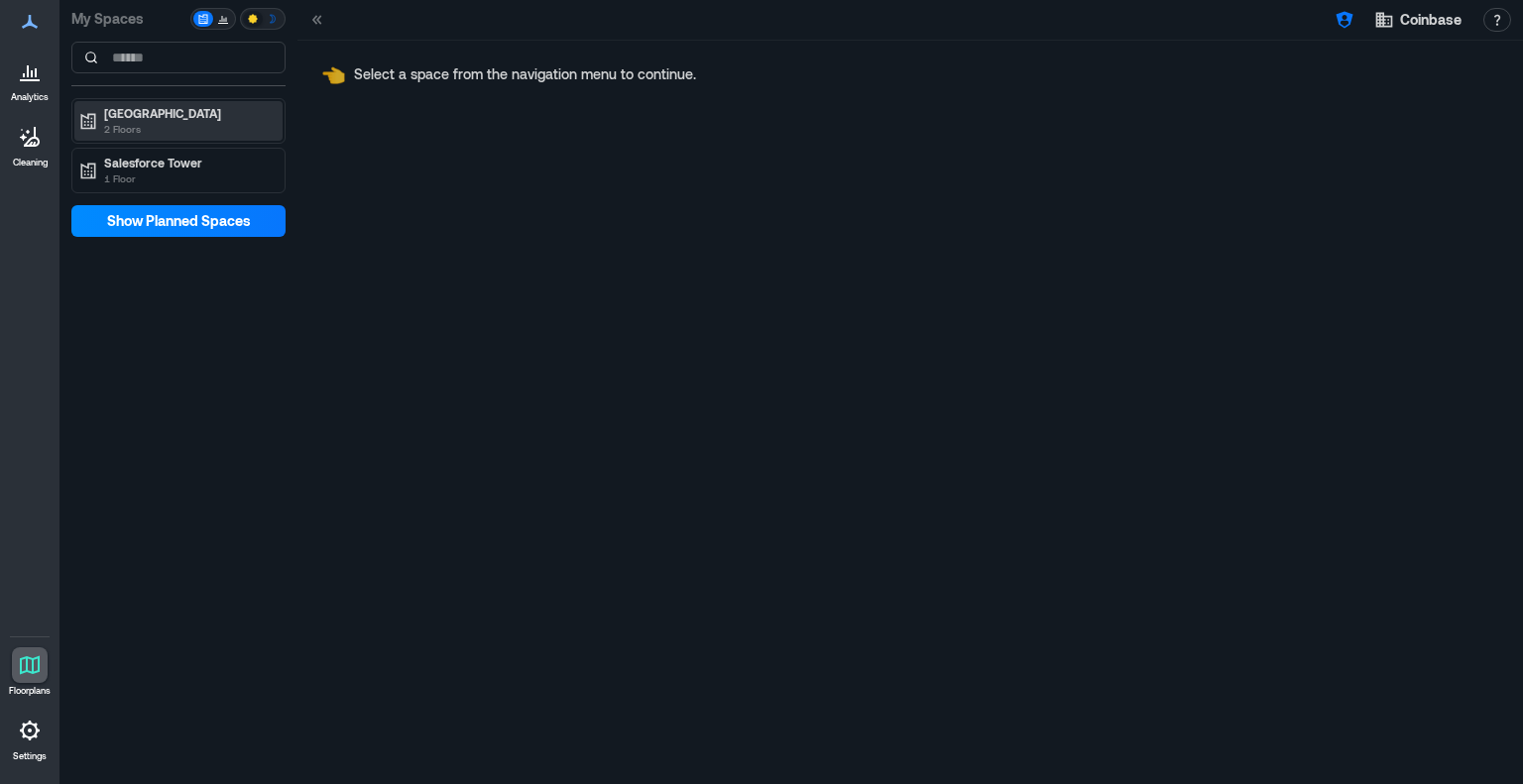 click on "NYC 2 Floors" at bounding box center (178, 121) 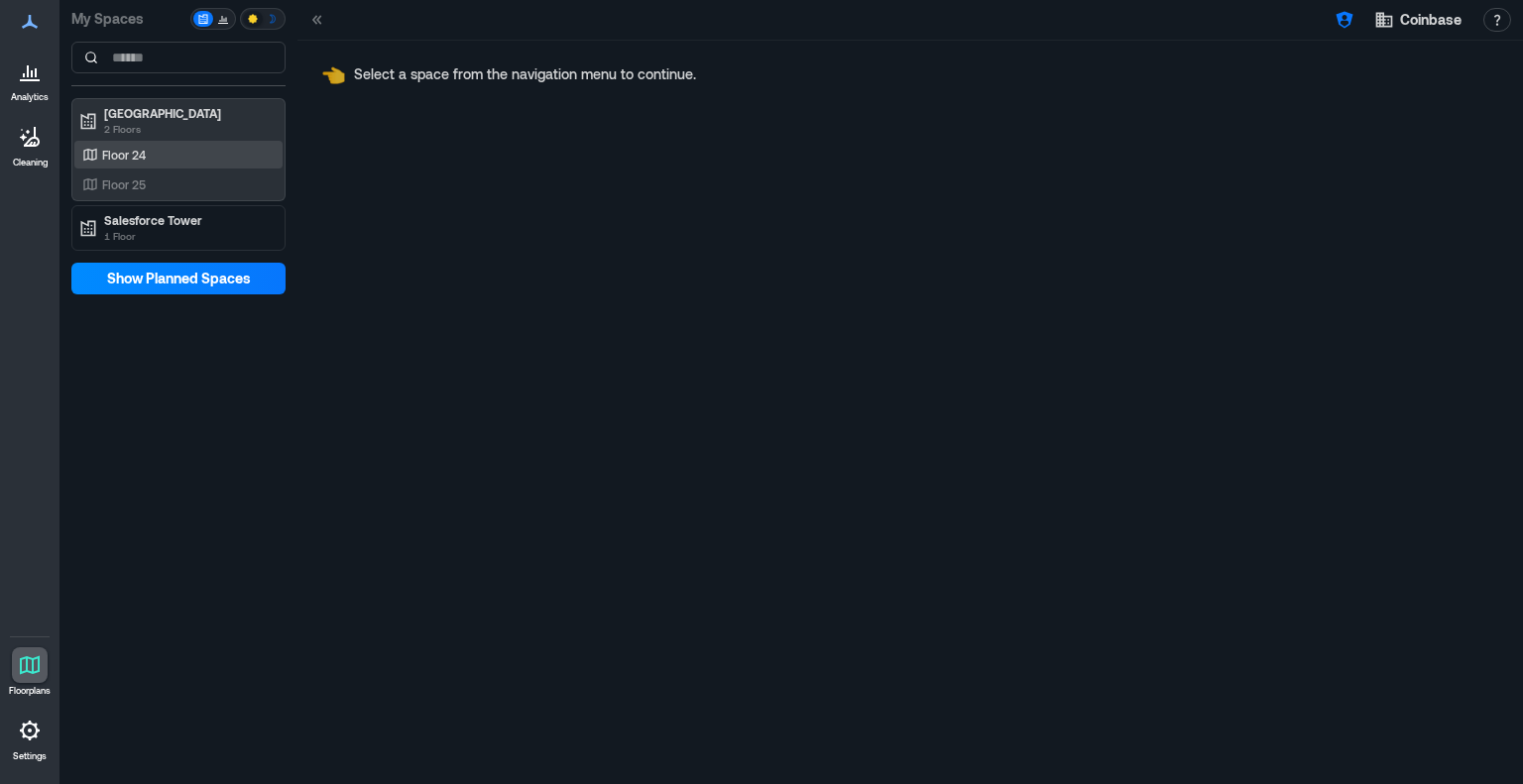 click on "Floor 24" at bounding box center (175, 155) 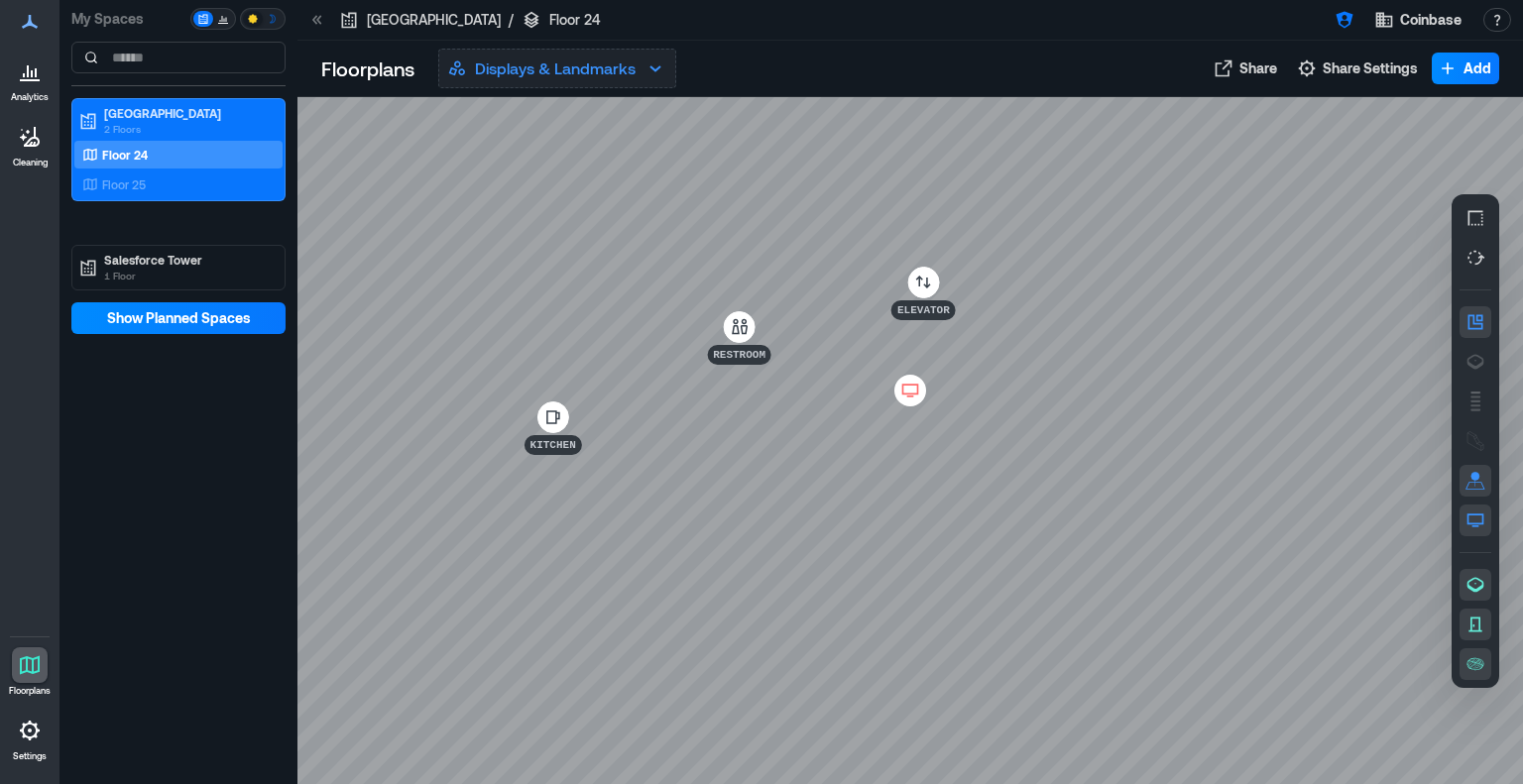 click 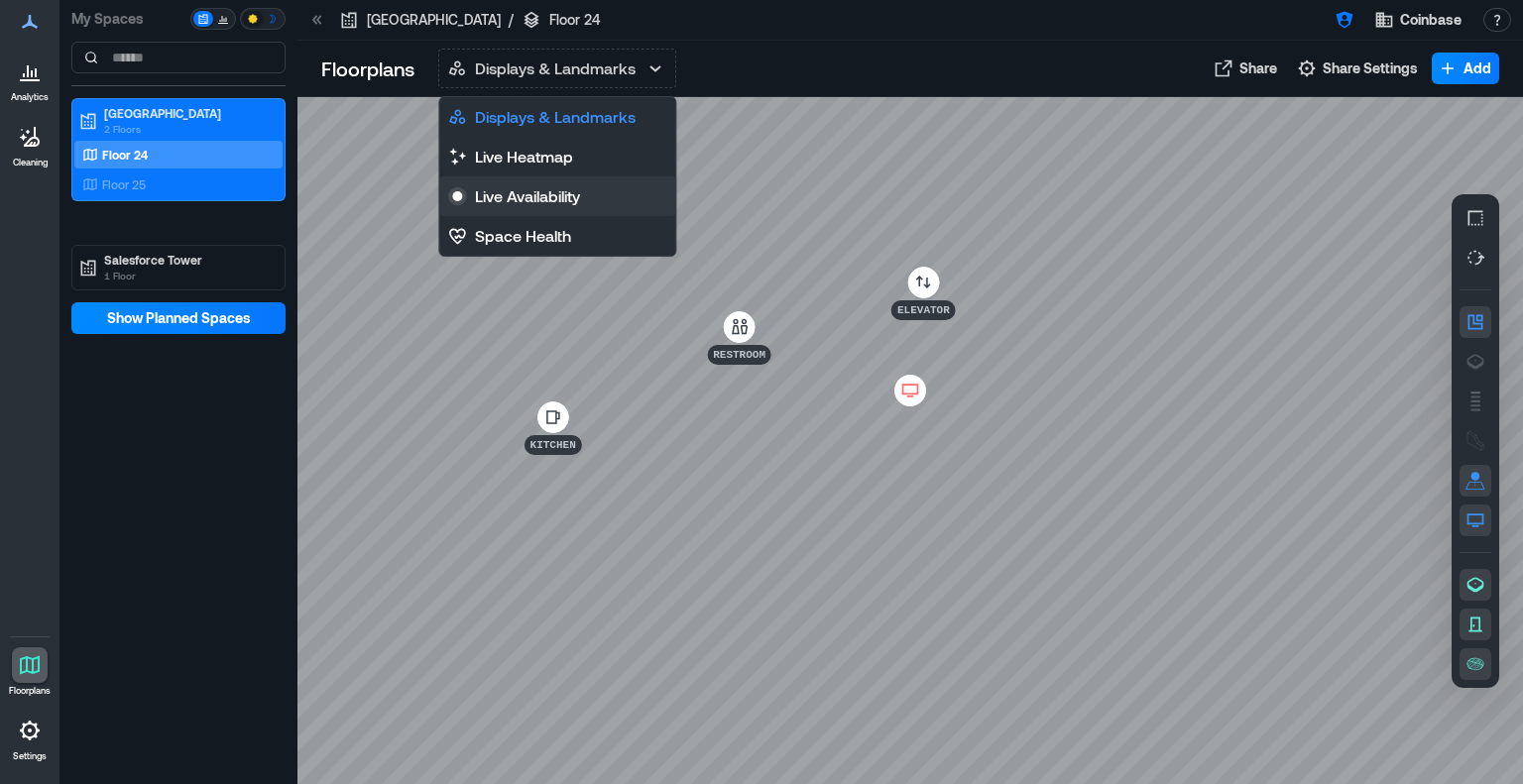 click on "Live Availability" at bounding box center [527, 196] 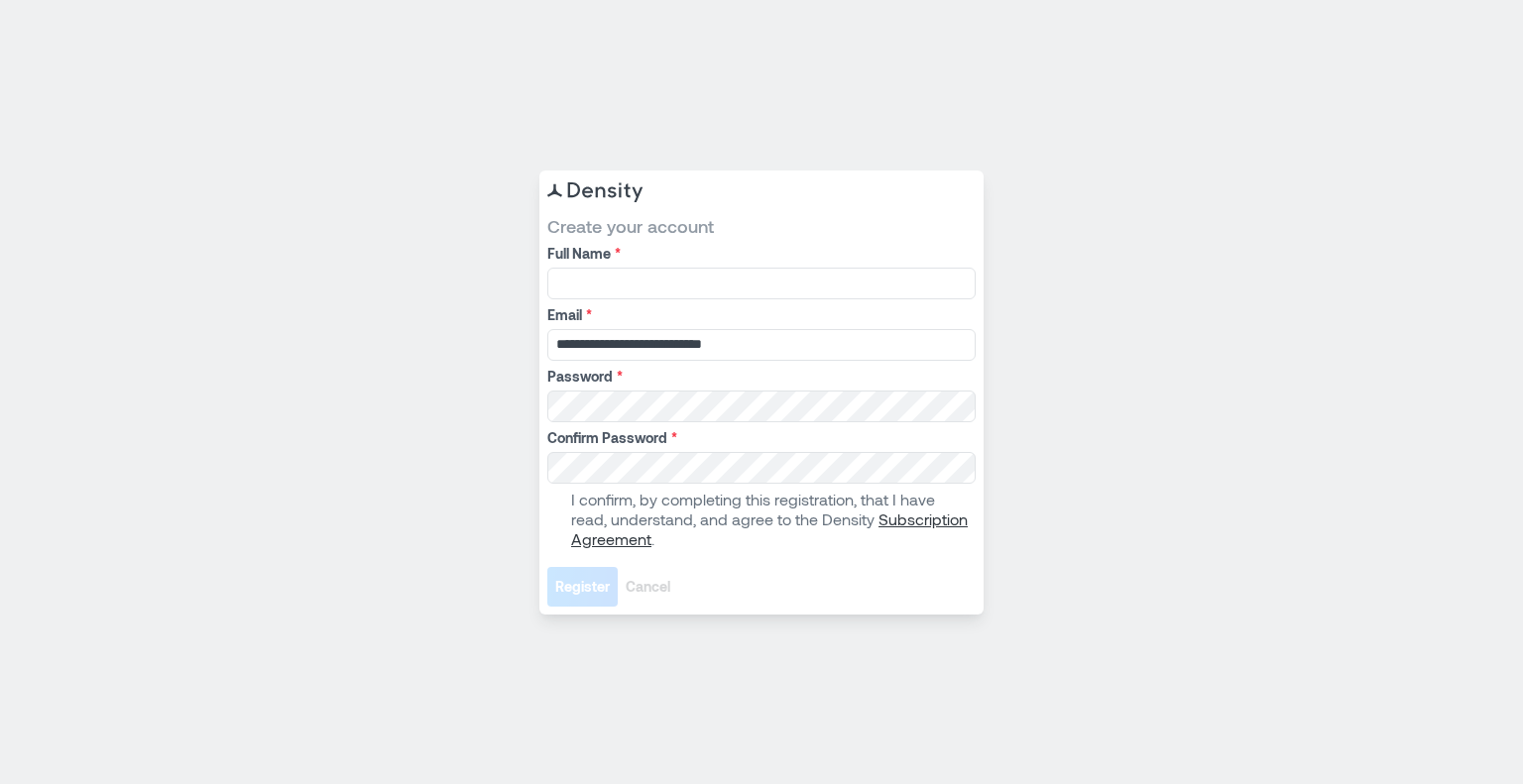 scroll, scrollTop: 0, scrollLeft: 0, axis: both 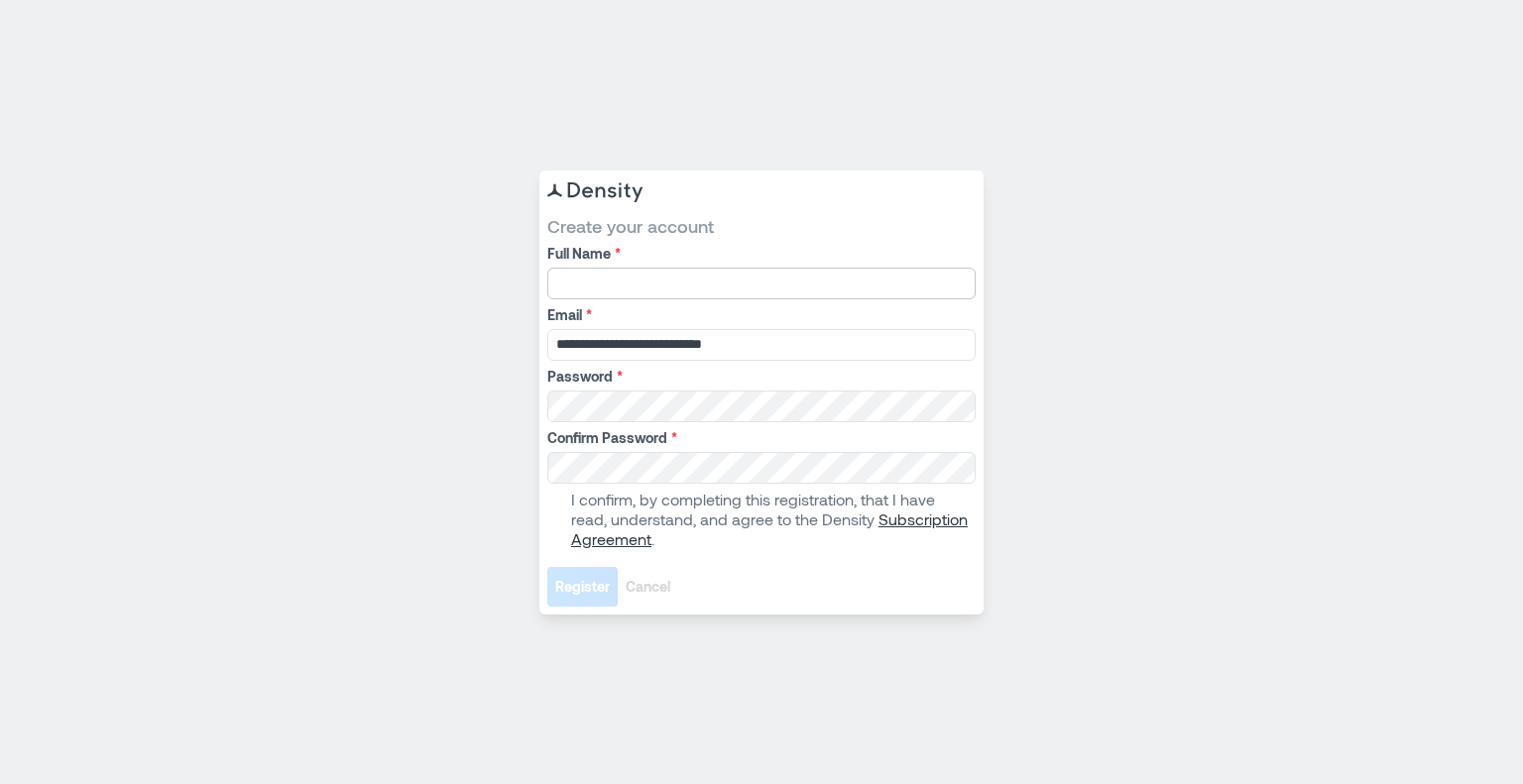 click on "Full Name *" at bounding box center (762, 283) 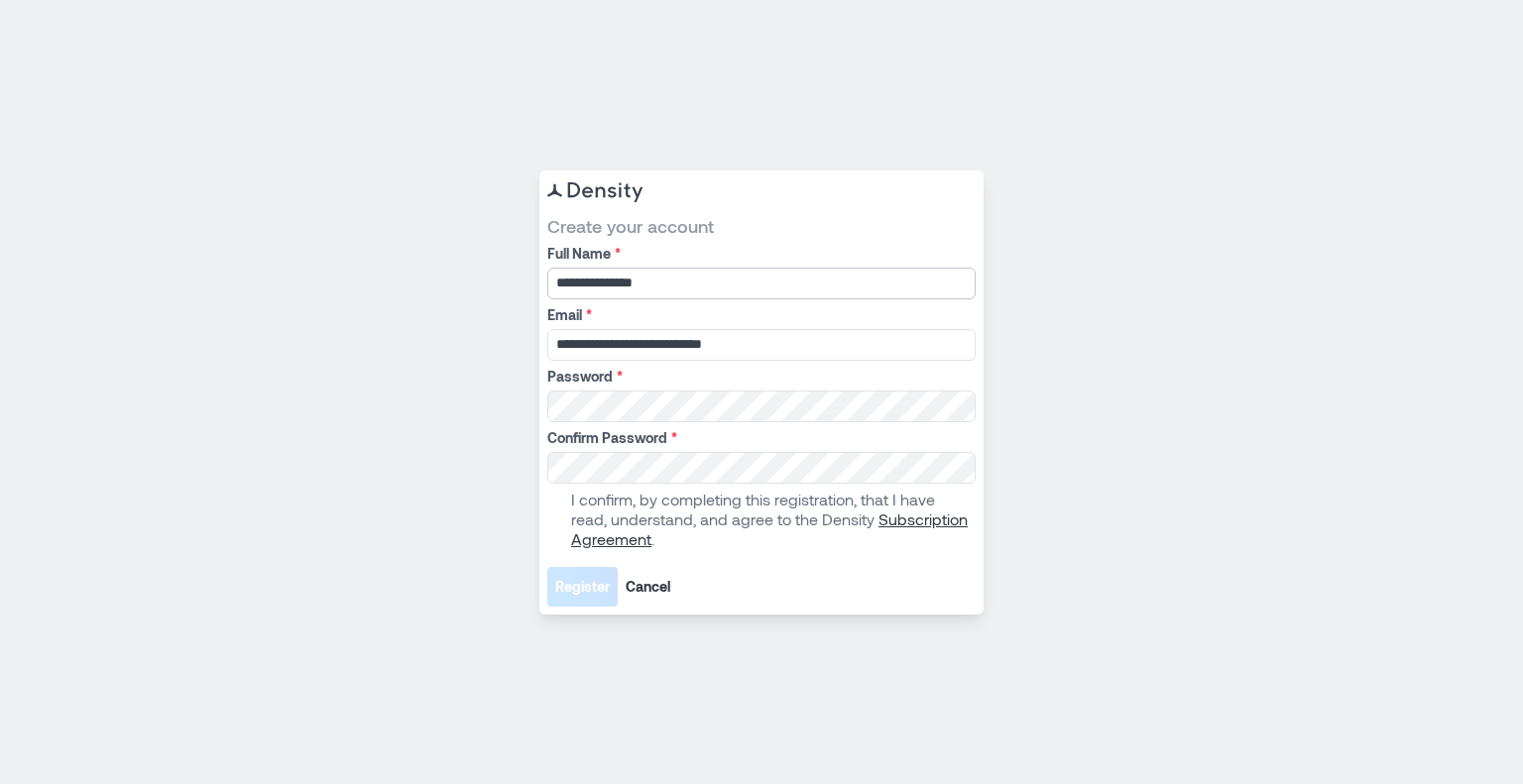 type on "**********" 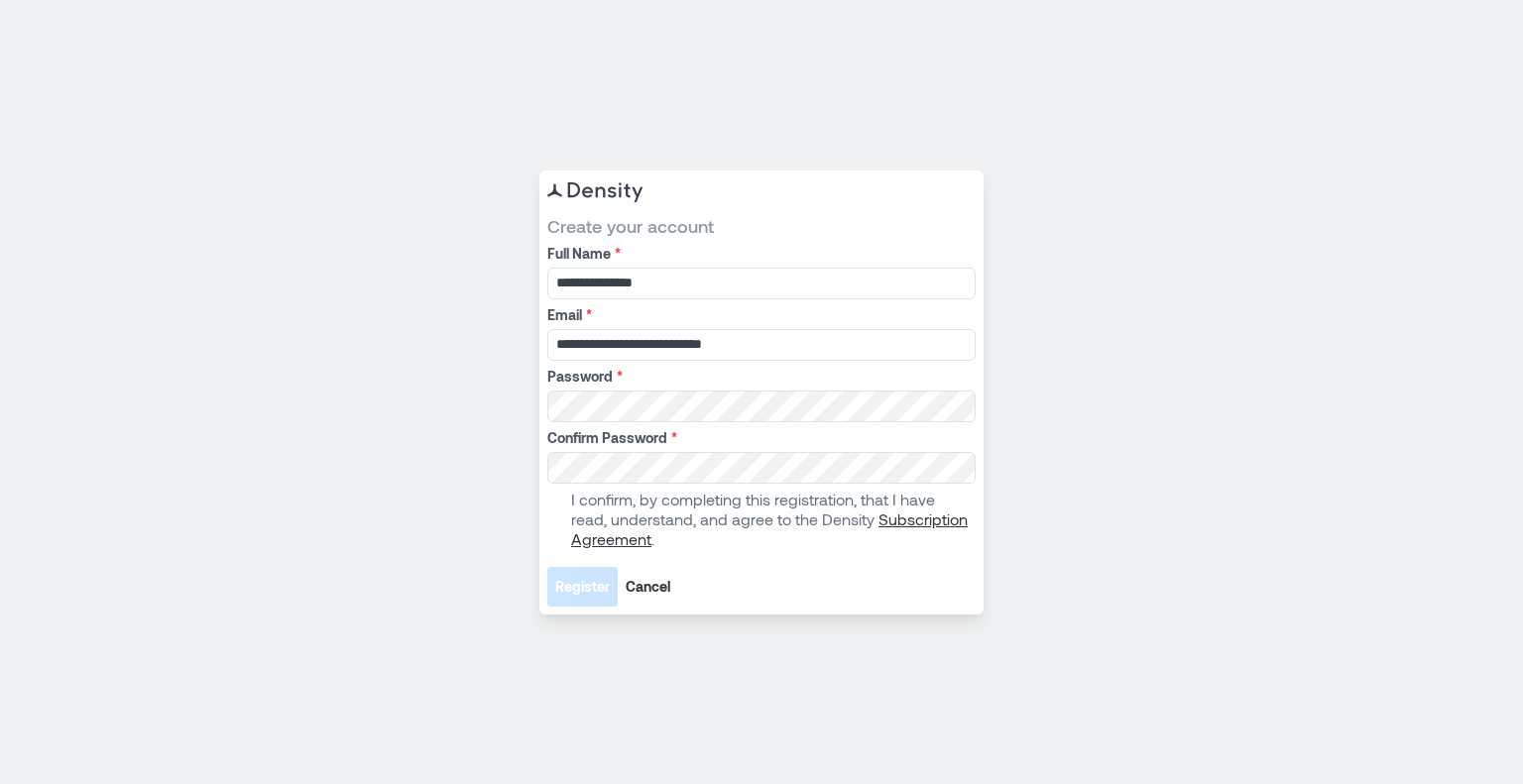 click at bounding box center (555, 519) 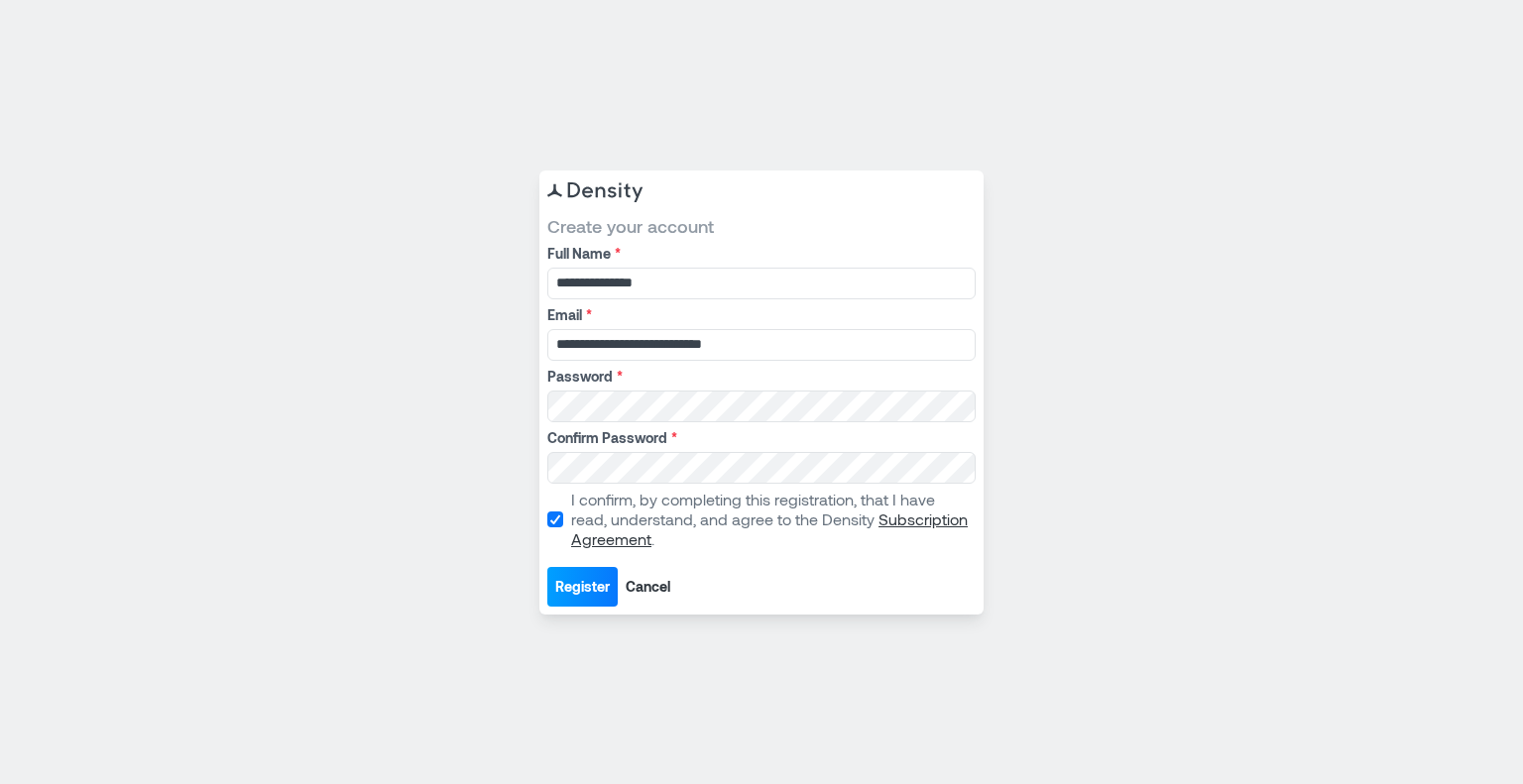 click on "Register" at bounding box center (582, 587) 